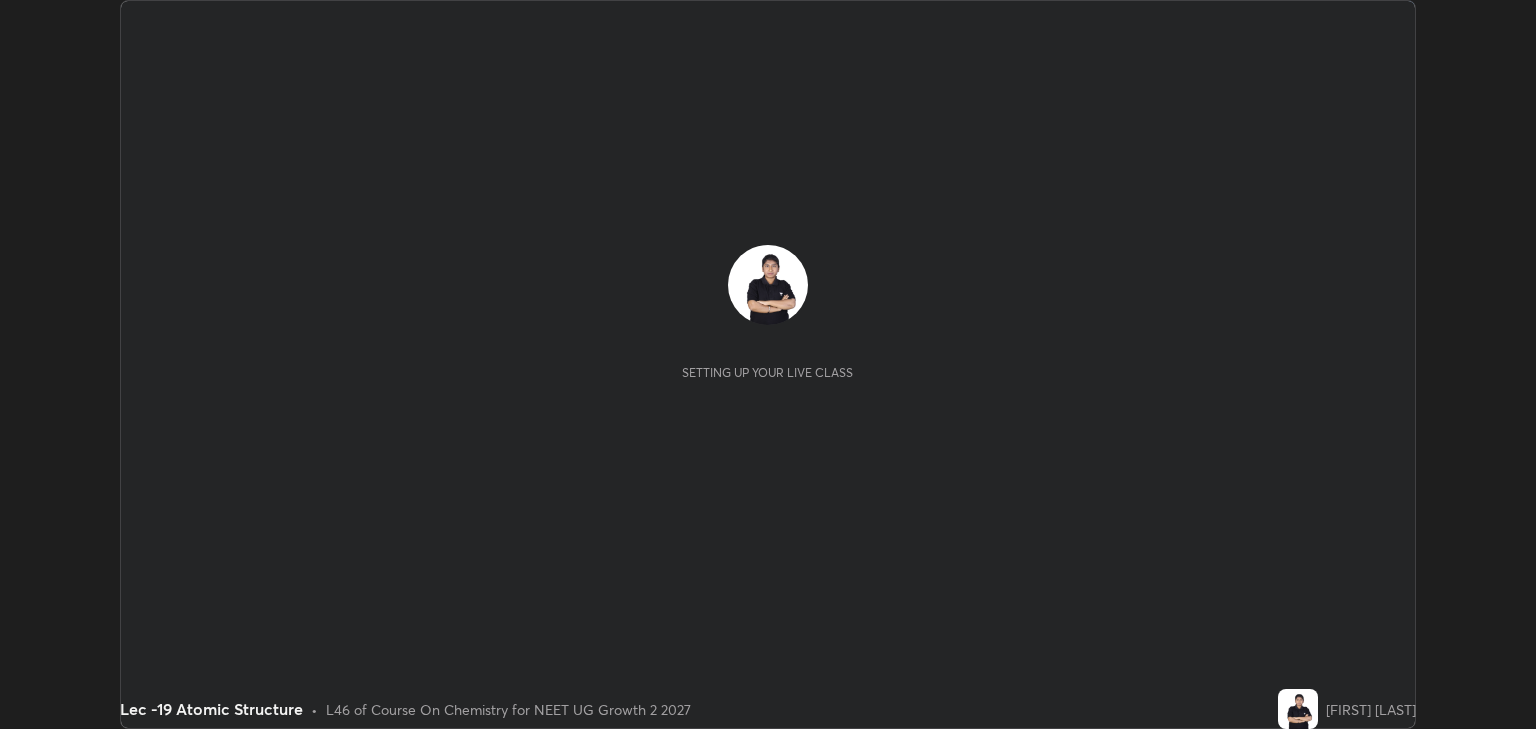 scroll, scrollTop: 0, scrollLeft: 0, axis: both 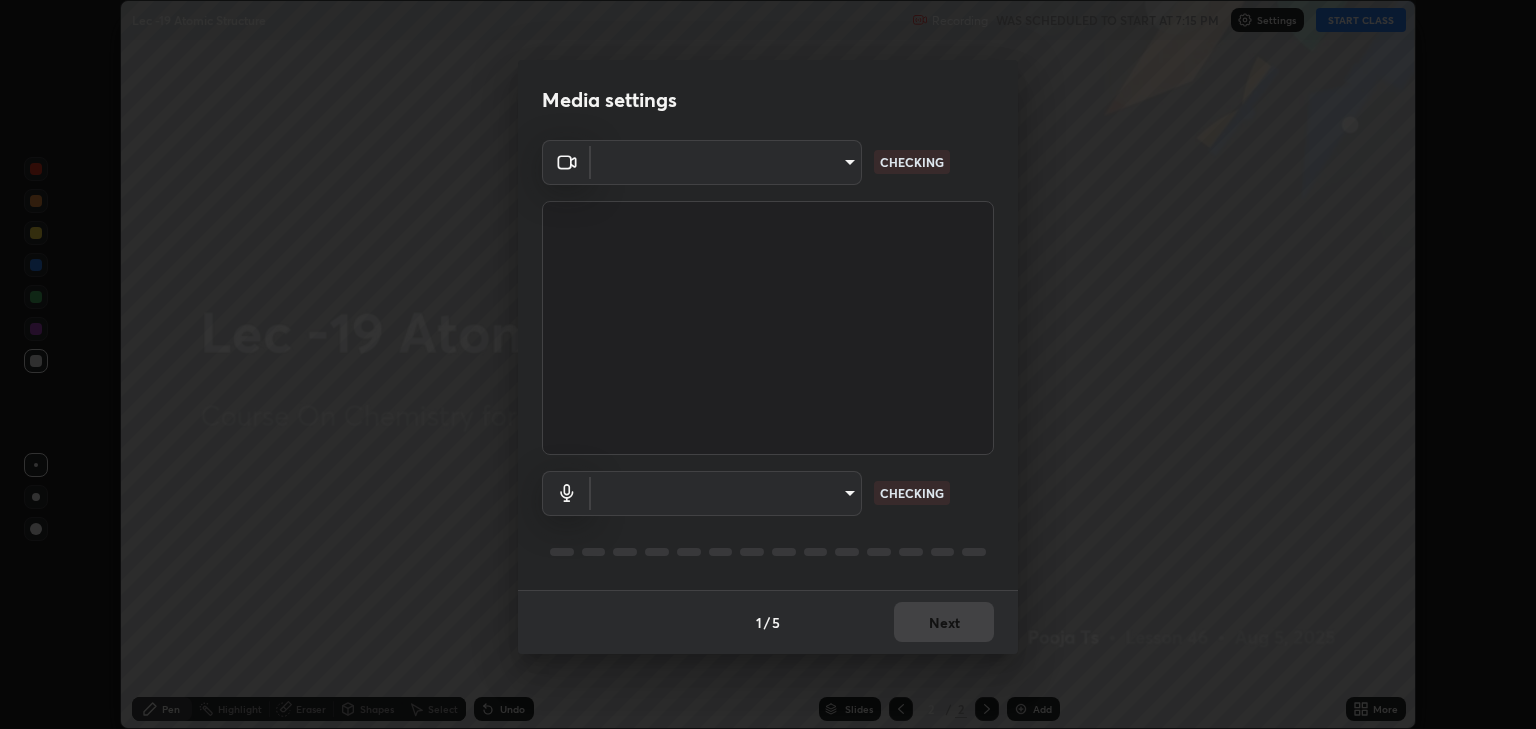 type on "6889e5757fad77820649456bc3a7e4ae290f4e048e3f3cb88d02d5782dedffd8" 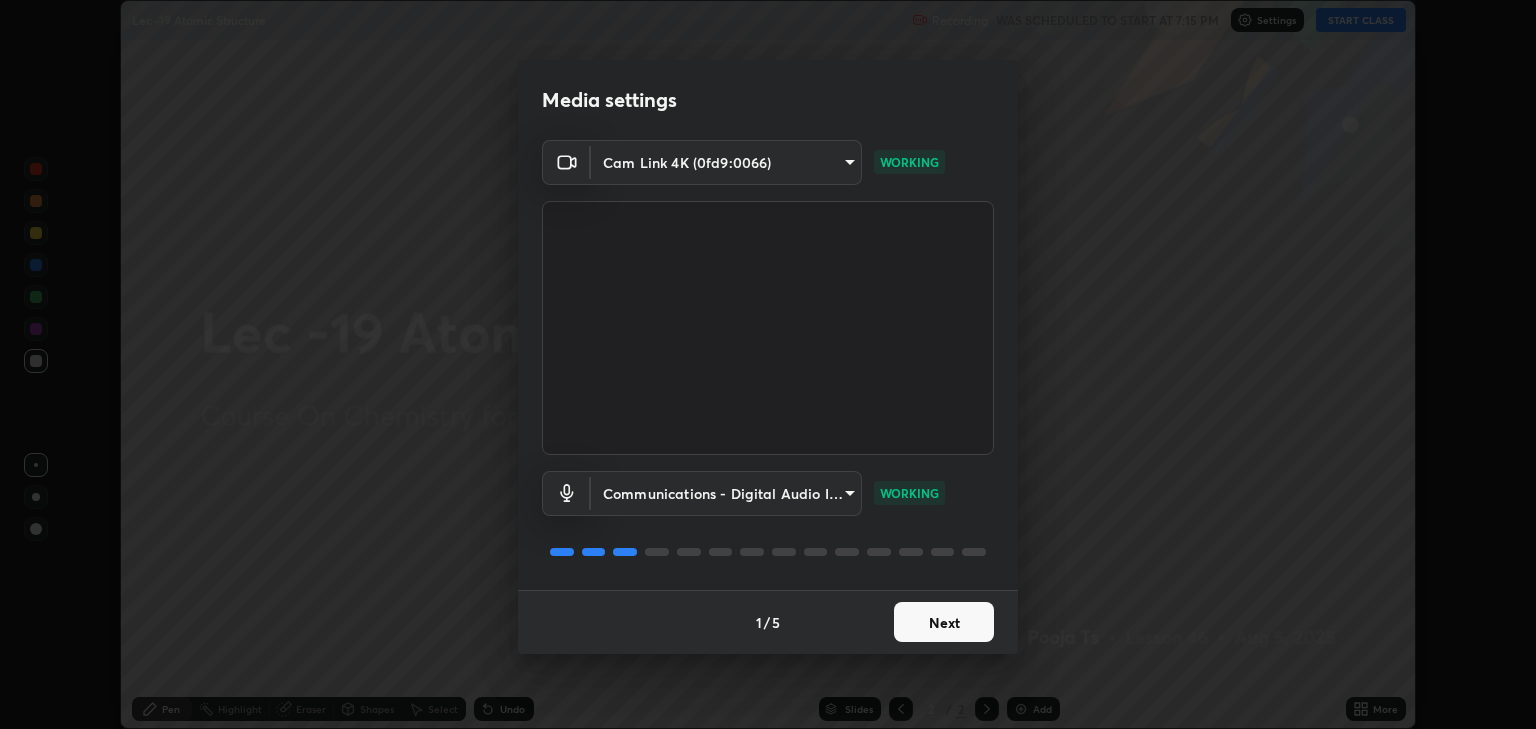 click on "Next" at bounding box center [944, 622] 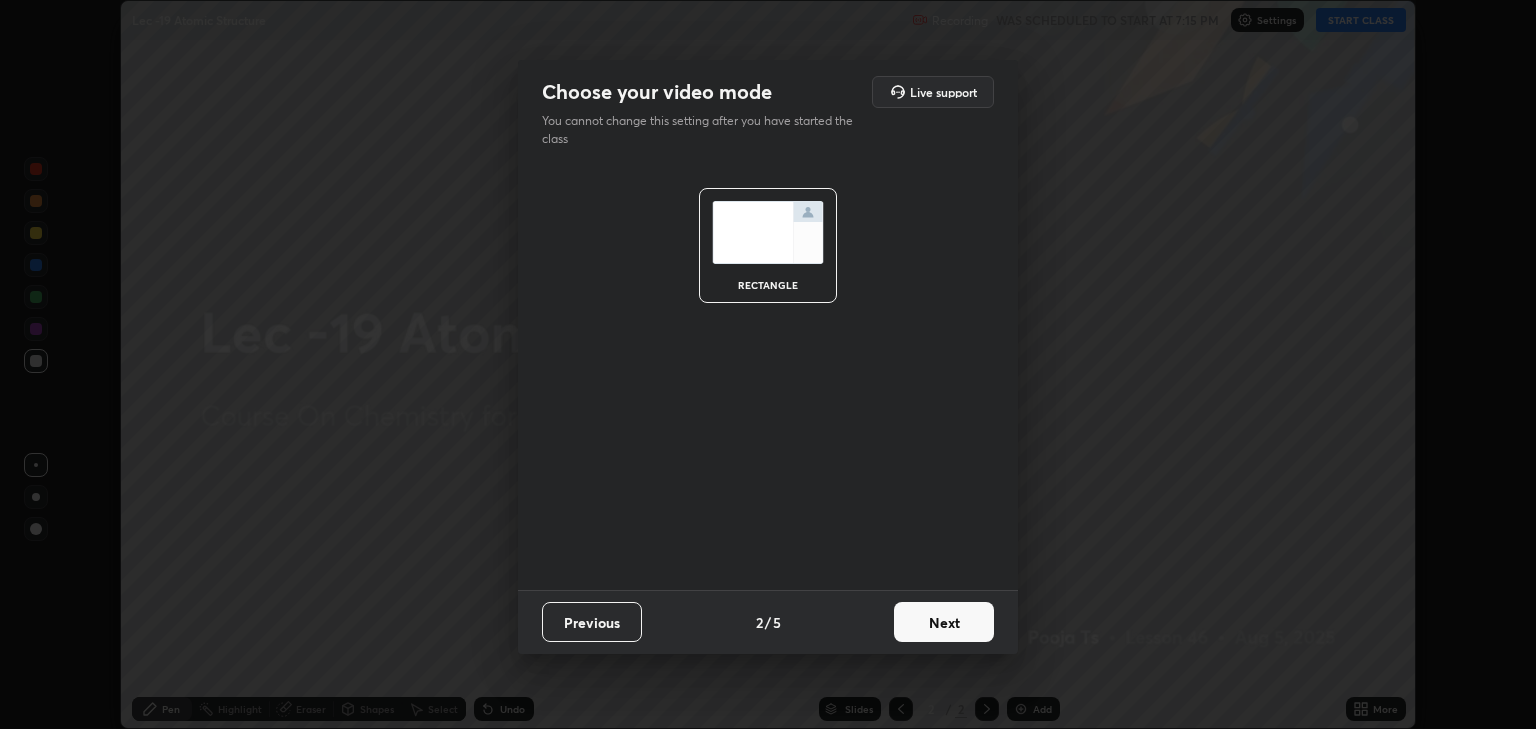 click on "Next" at bounding box center (944, 622) 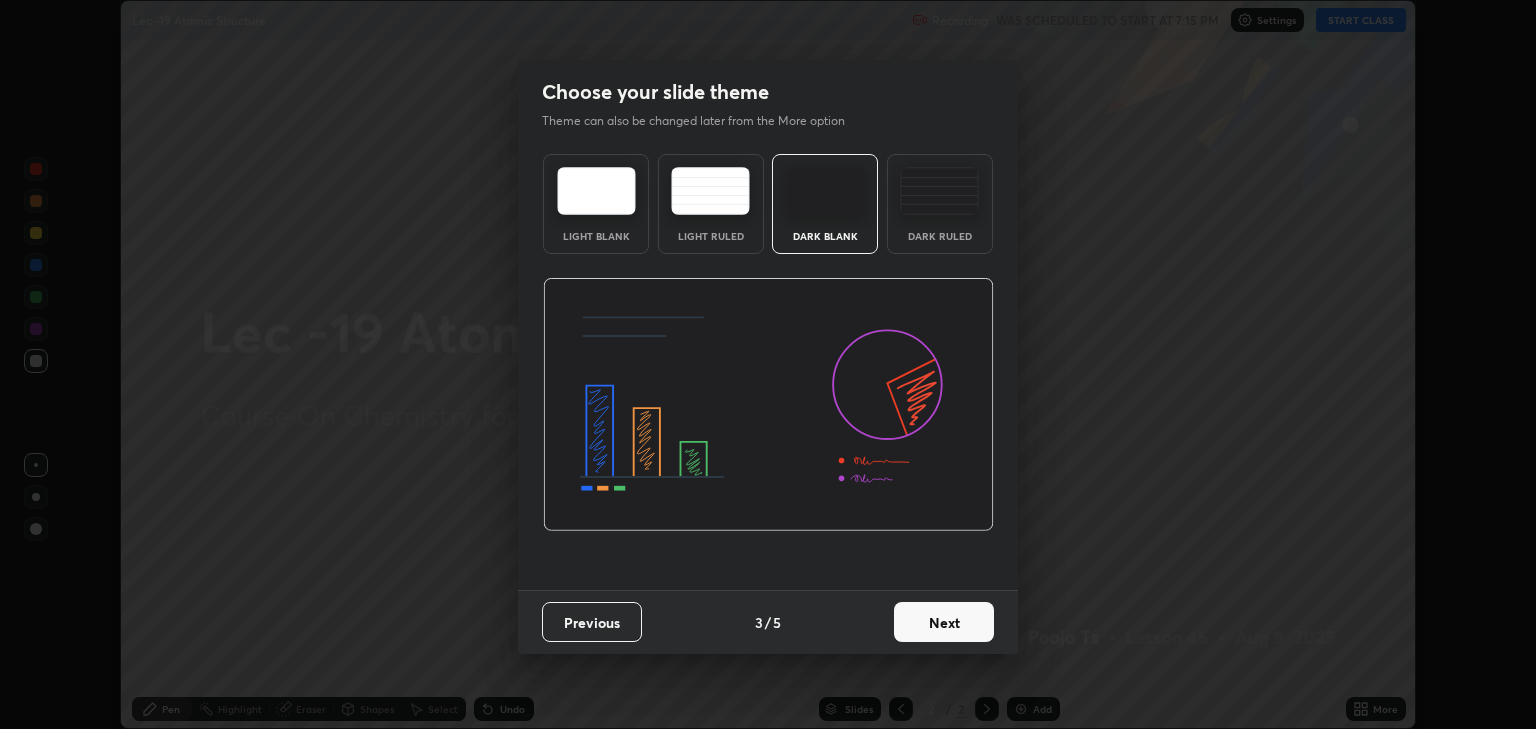 click on "Next" at bounding box center (944, 622) 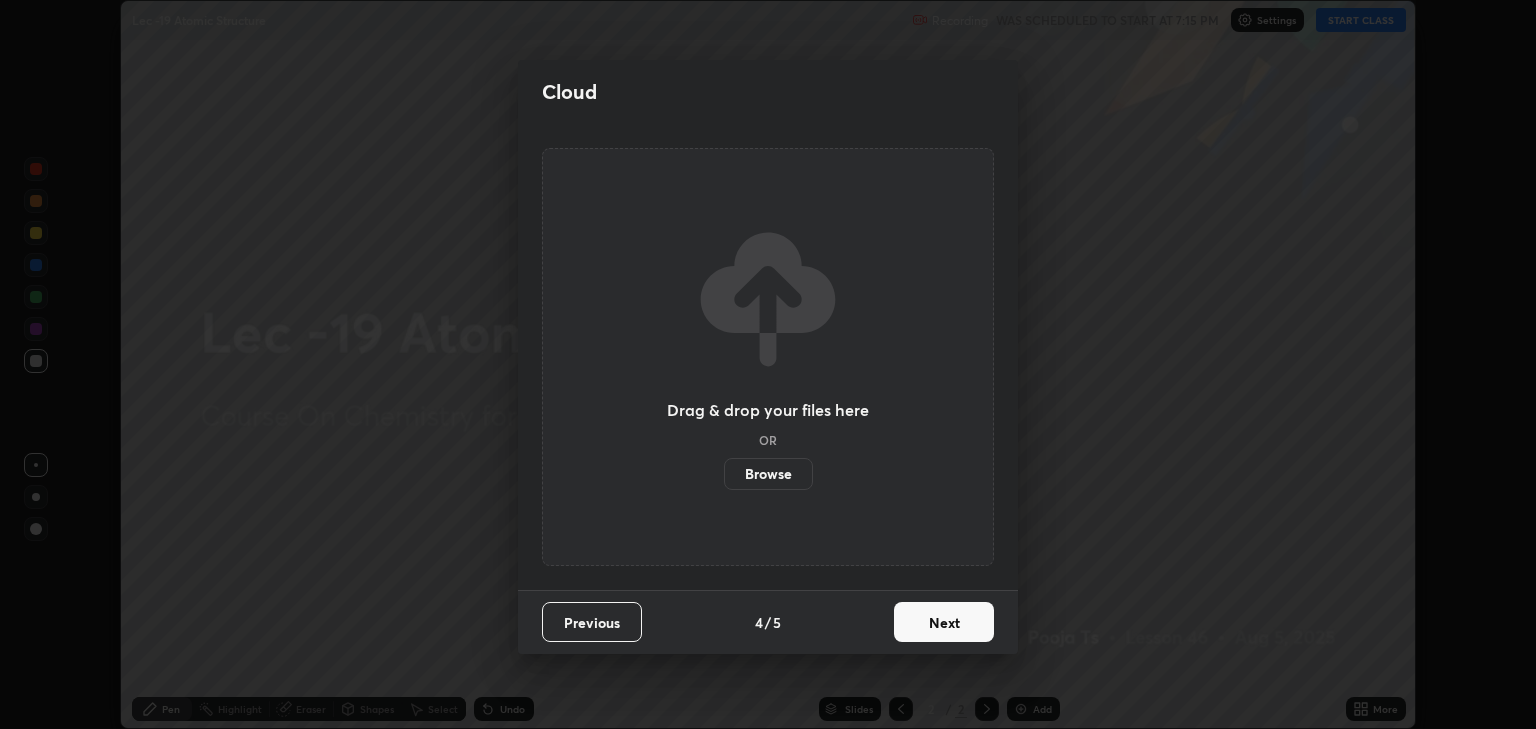 click on "Next" at bounding box center (944, 622) 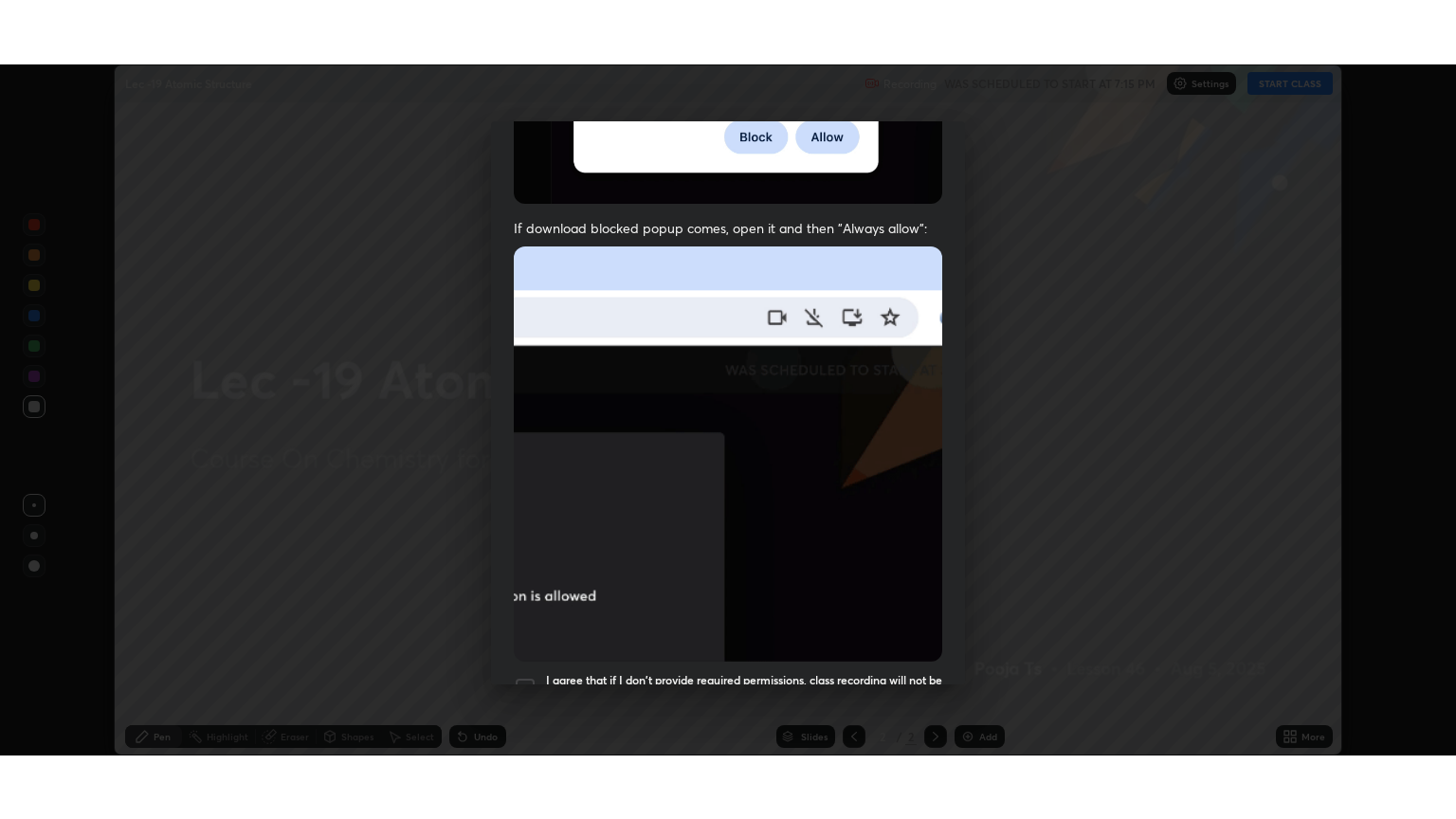 scroll, scrollTop: 384, scrollLeft: 0, axis: vertical 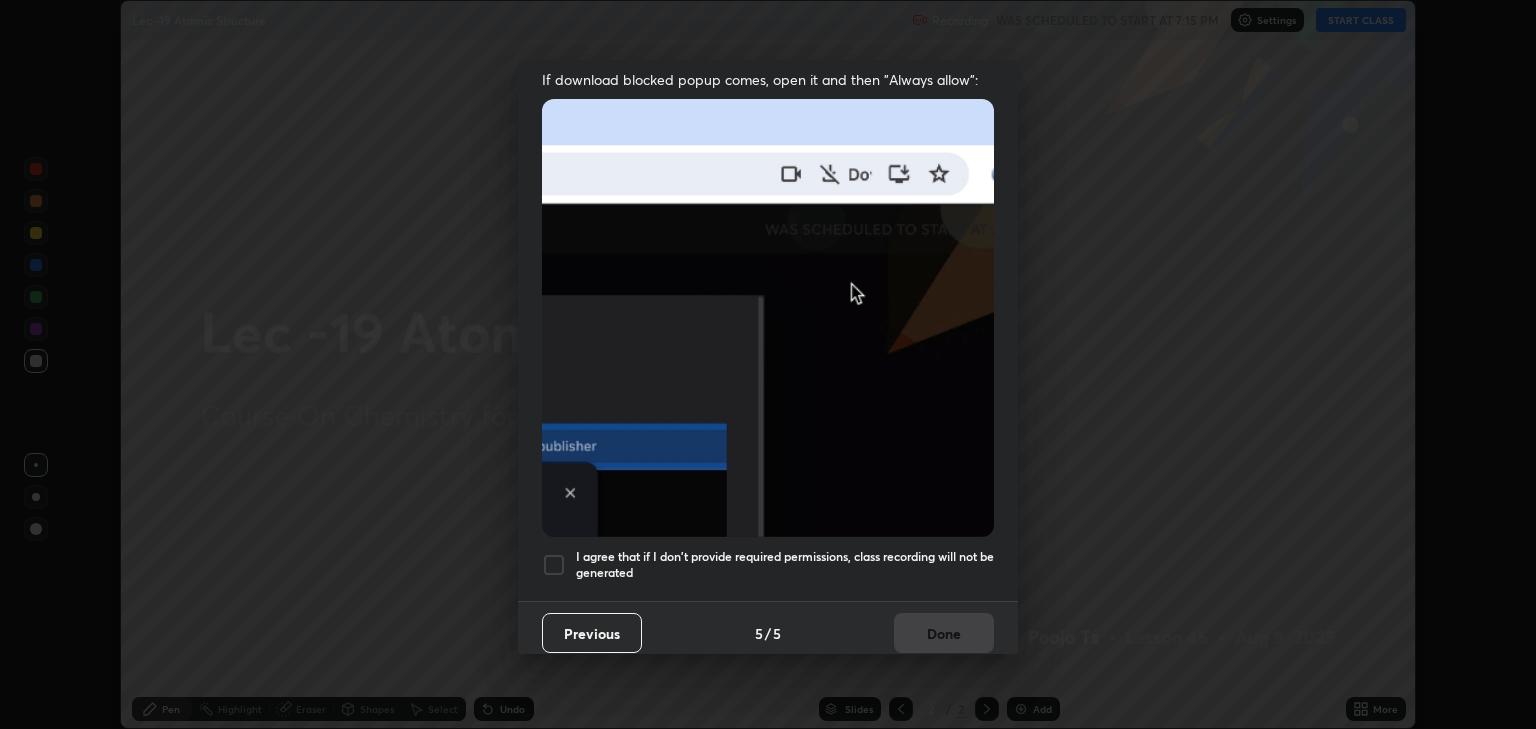 click at bounding box center [554, 565] 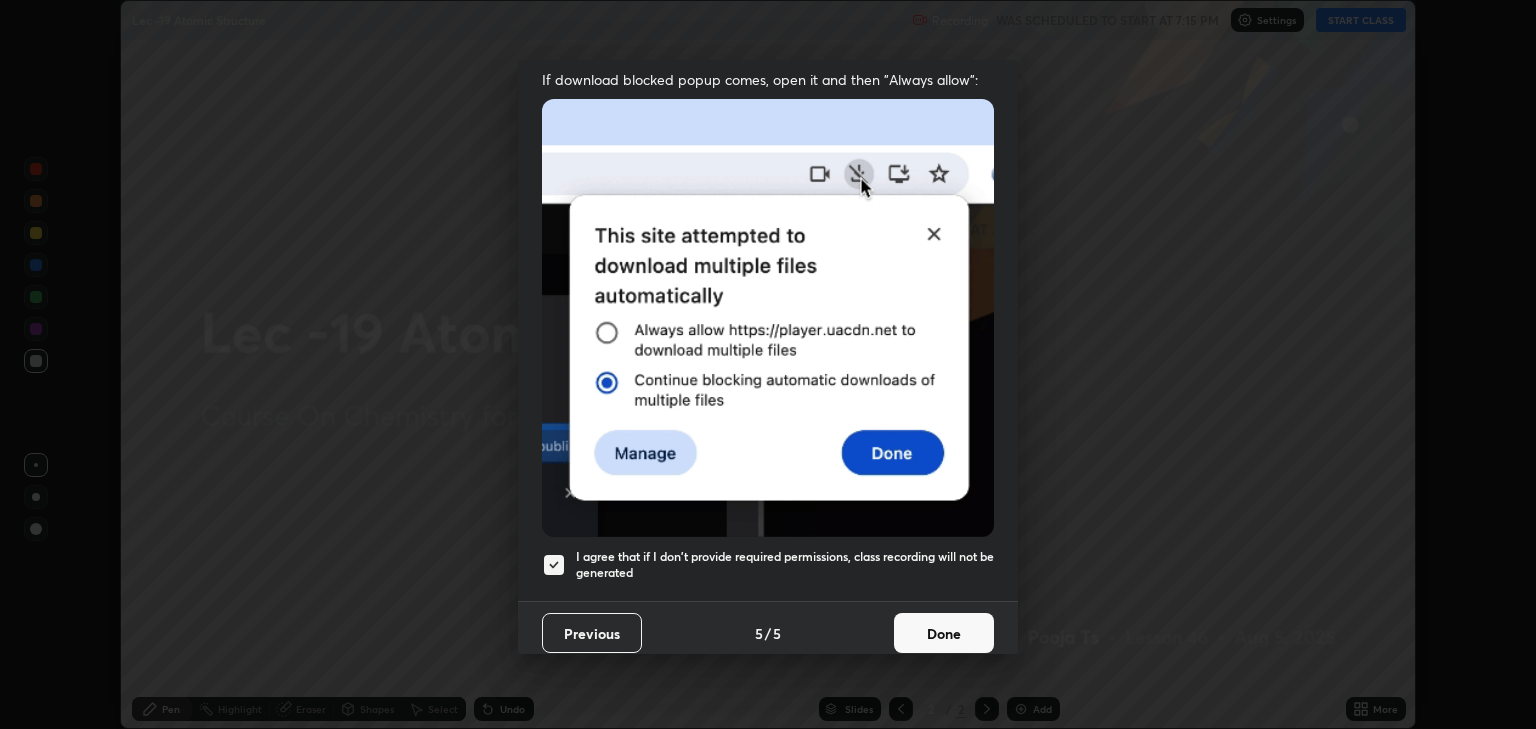 click on "Done" at bounding box center (944, 633) 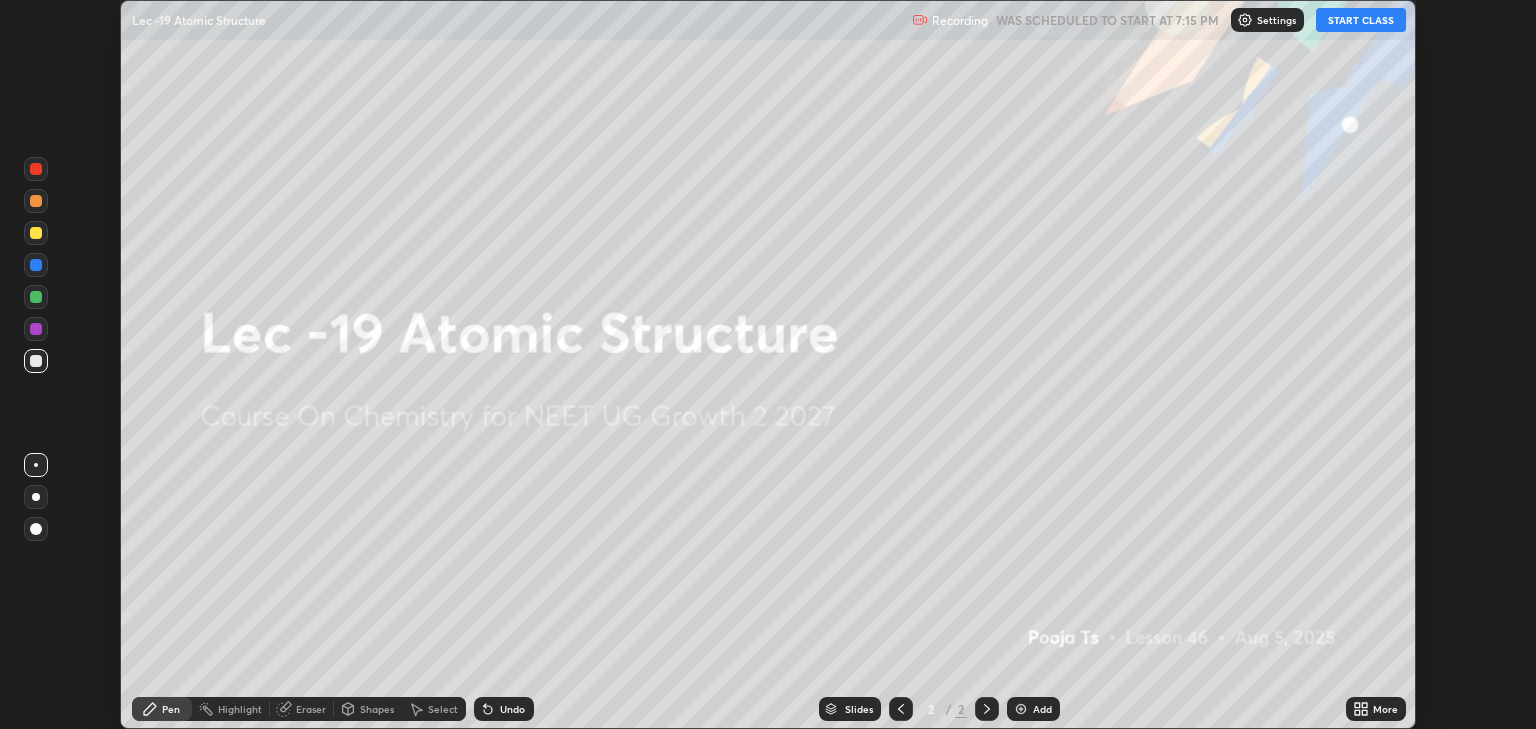 click on "START CLASS" at bounding box center [1361, 20] 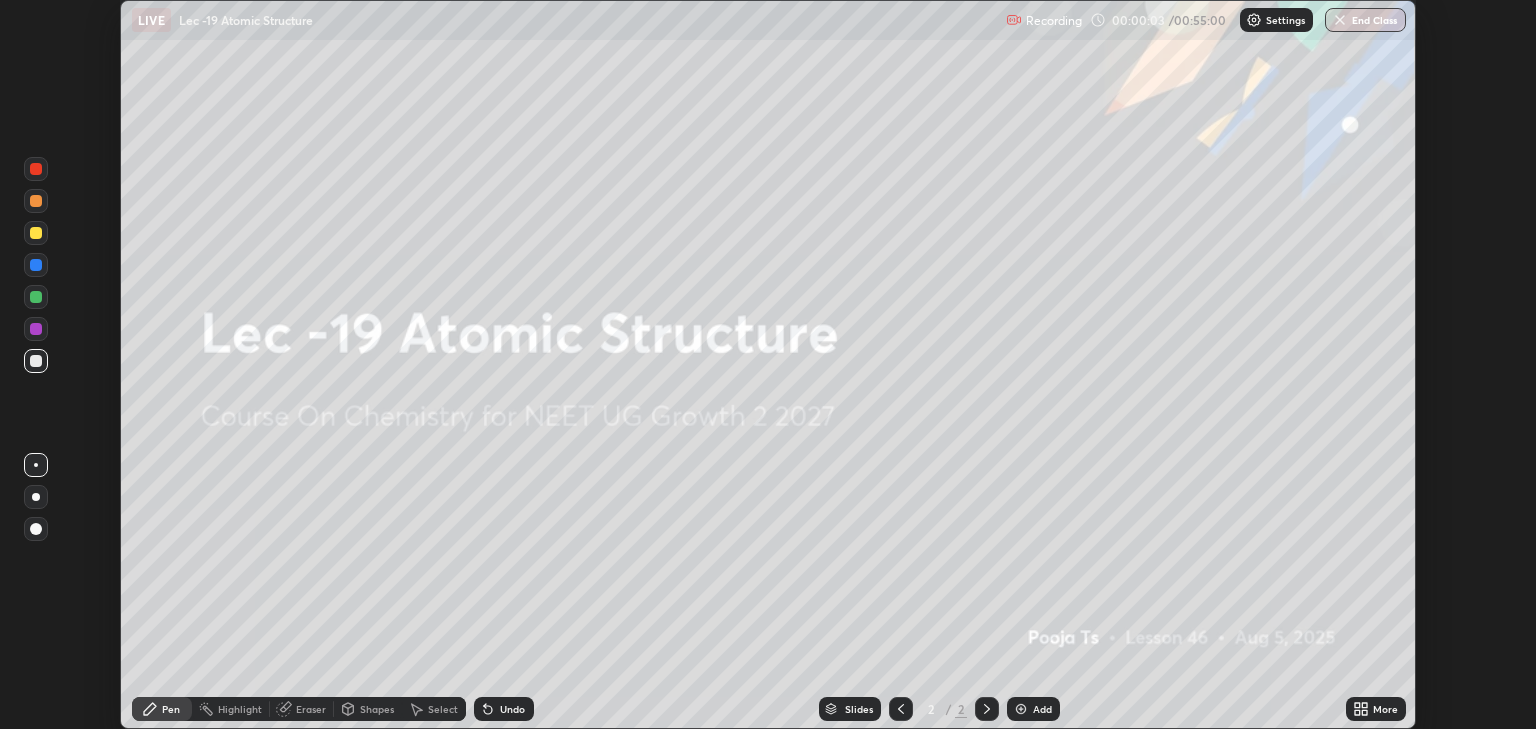 click on "More" at bounding box center [1376, 709] 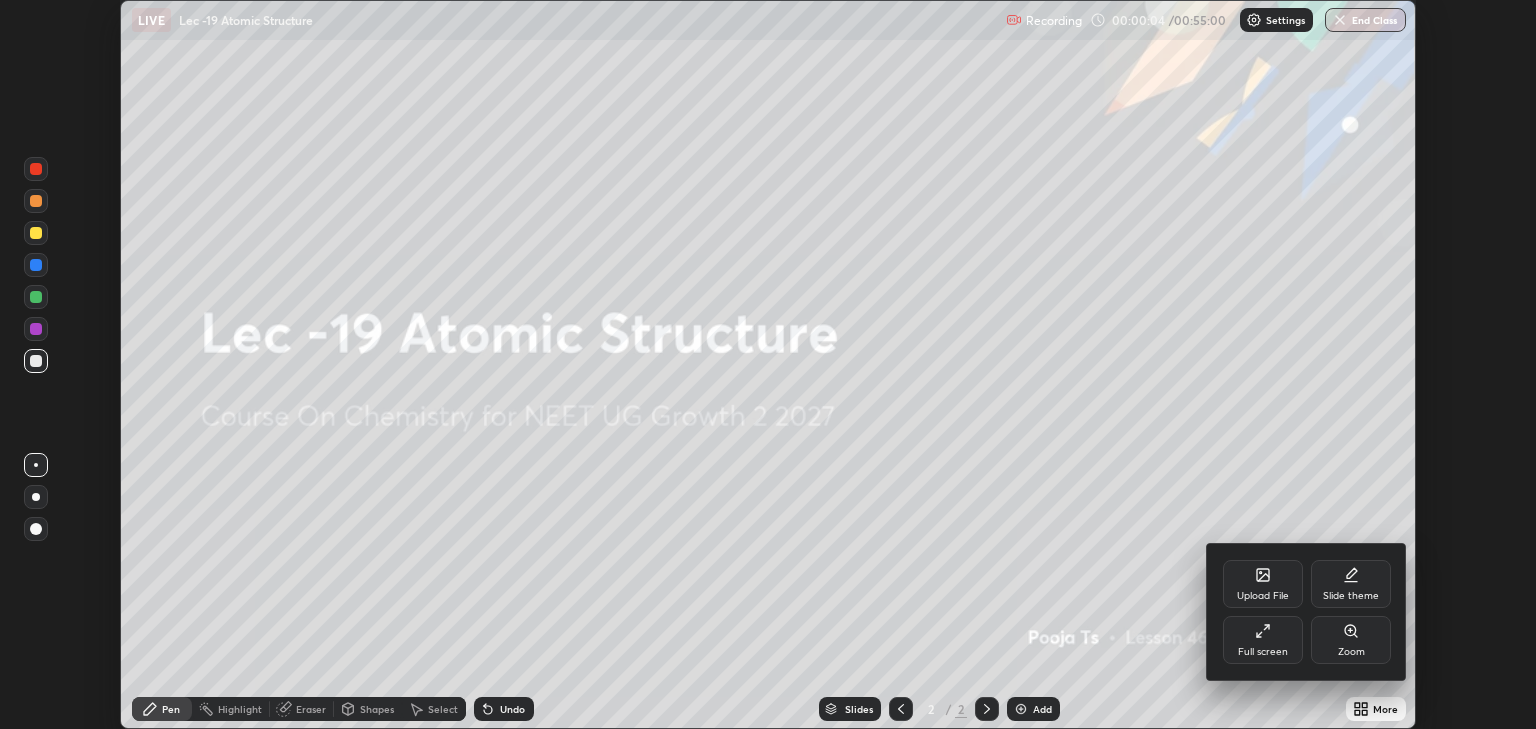 click on "Full screen" at bounding box center (1263, 640) 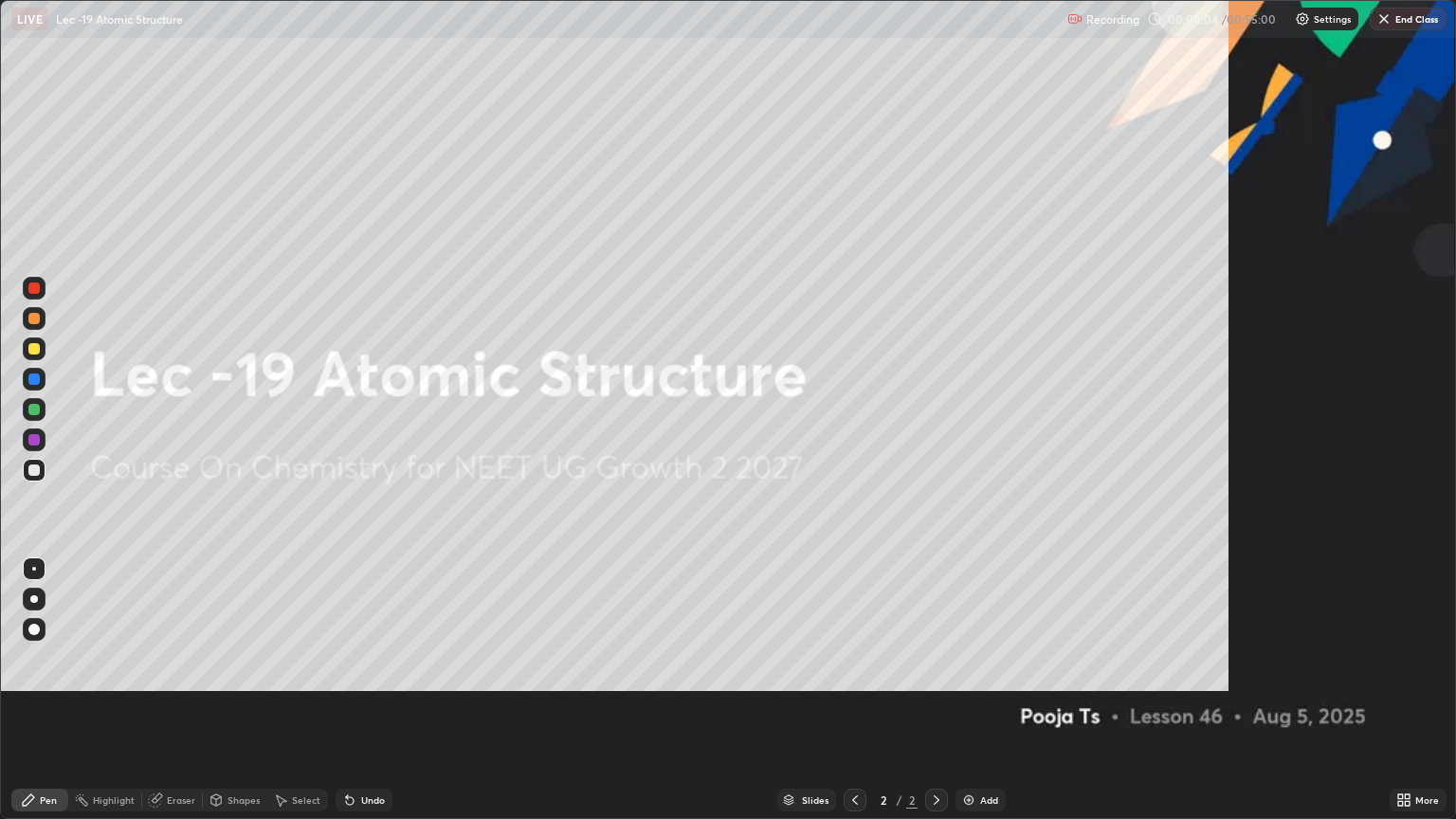 scroll, scrollTop: 93973, scrollLeft: 93336, axis: both 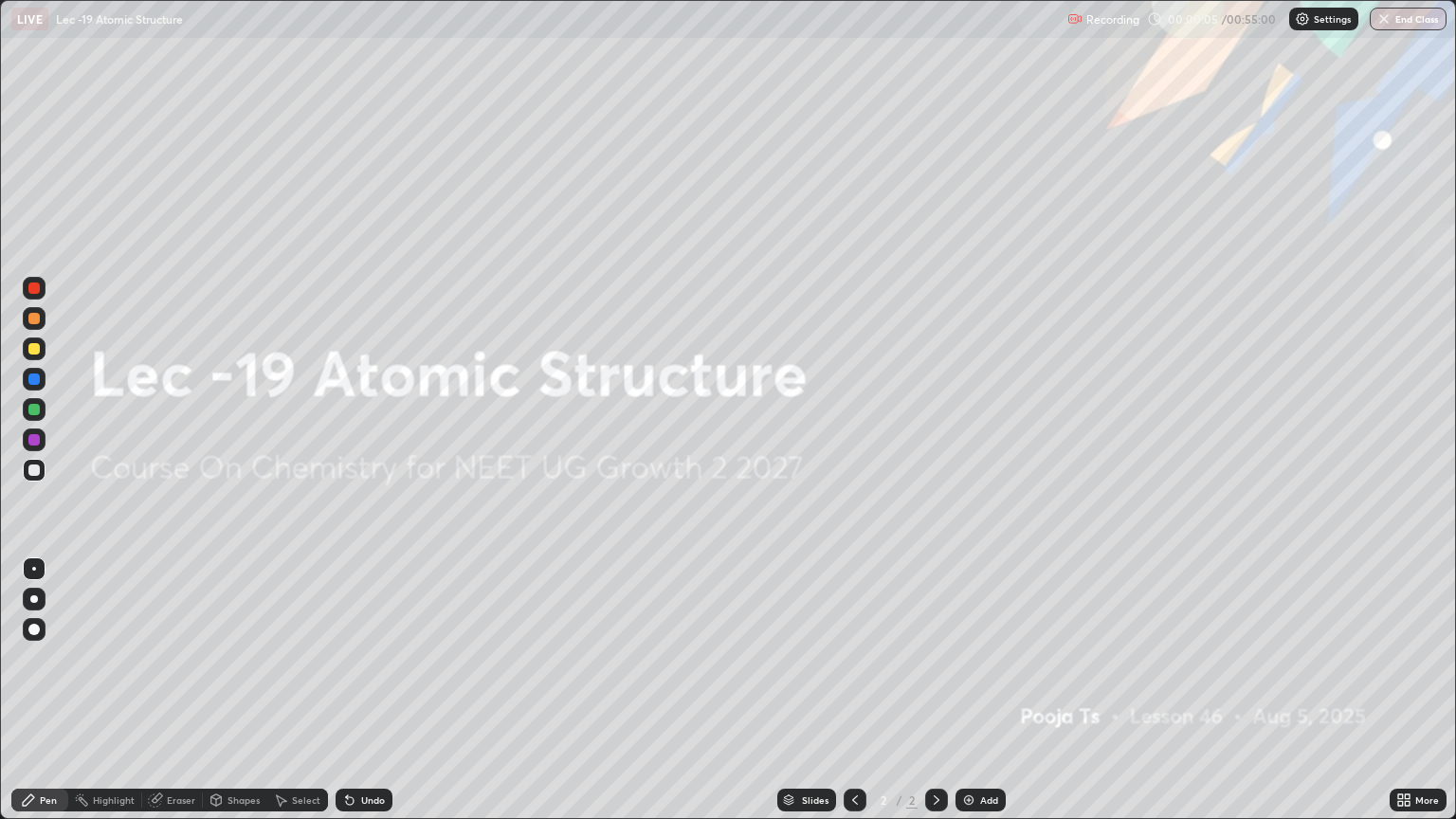 click on "Add" at bounding box center [980, 800] 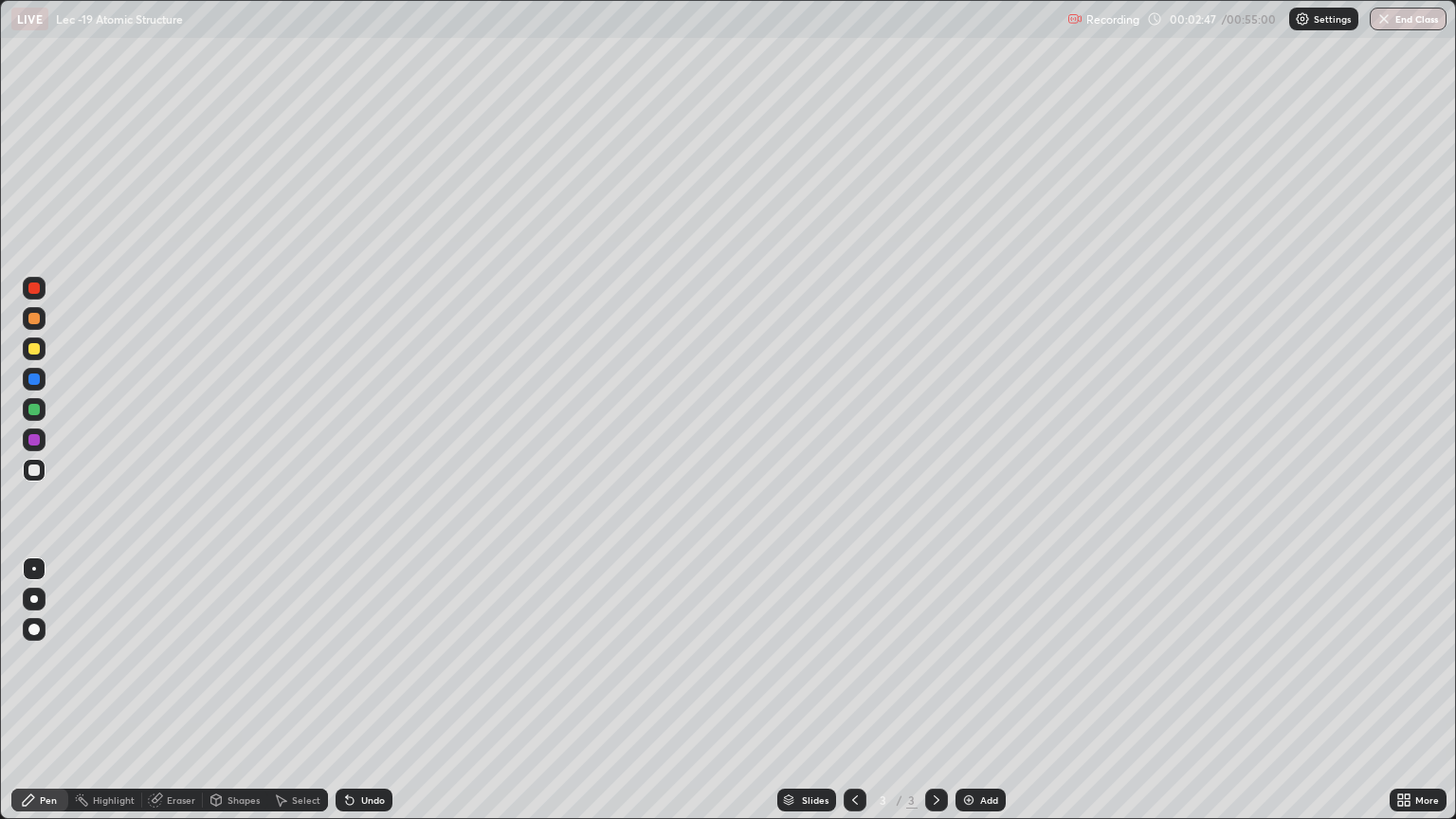 click at bounding box center [34, 349] 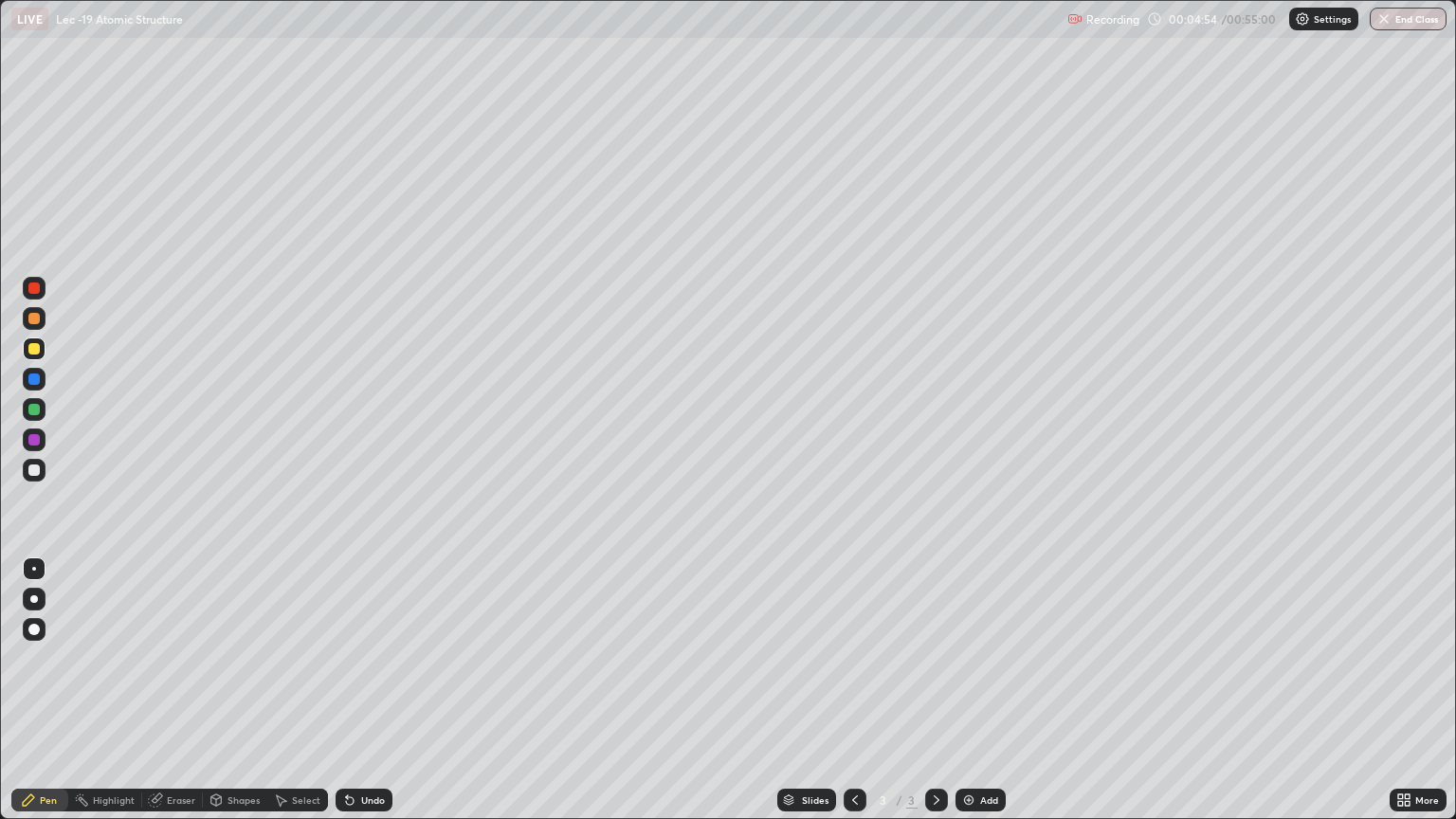 click 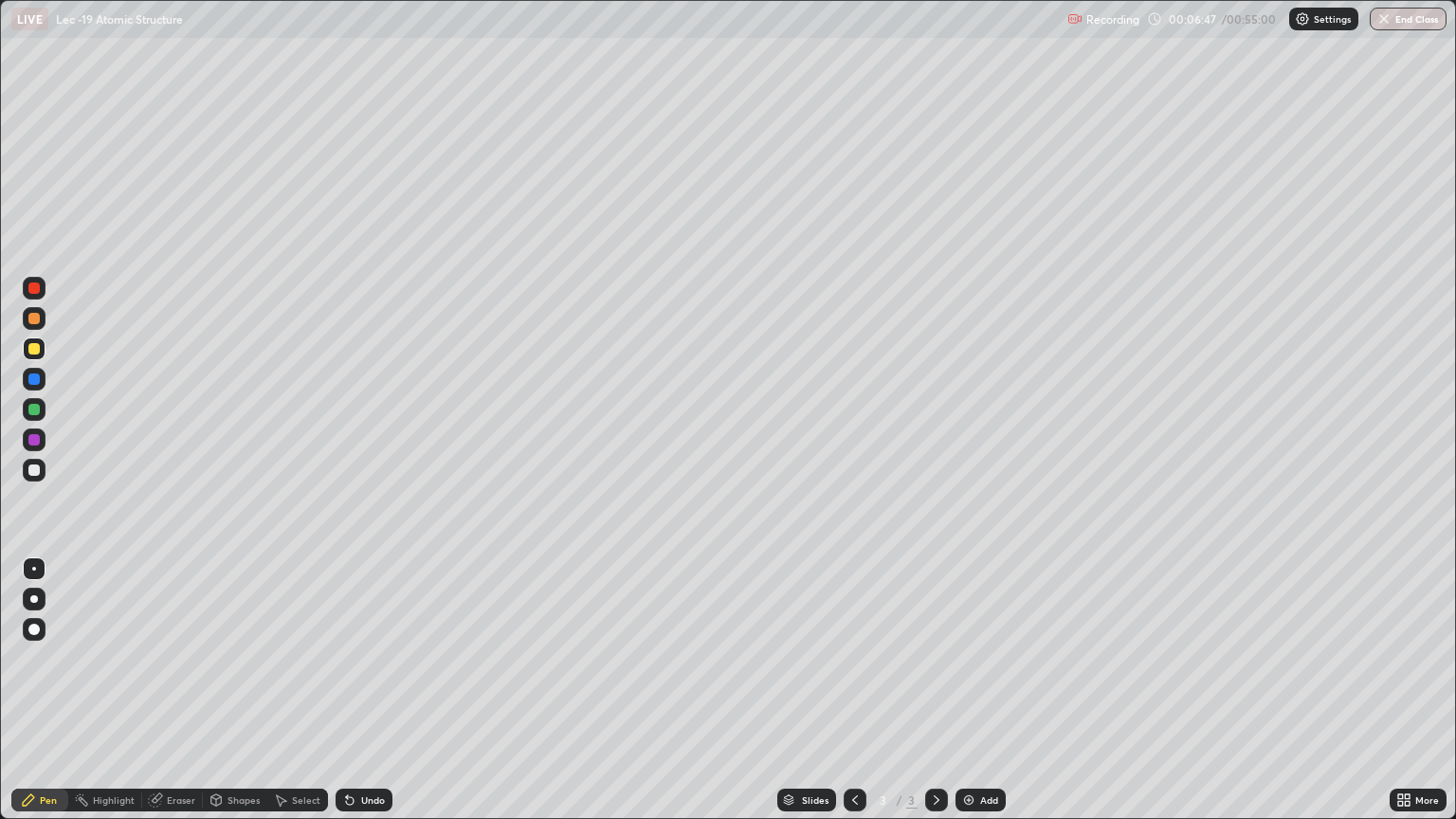 click on "Select" at bounding box center (306, 800) 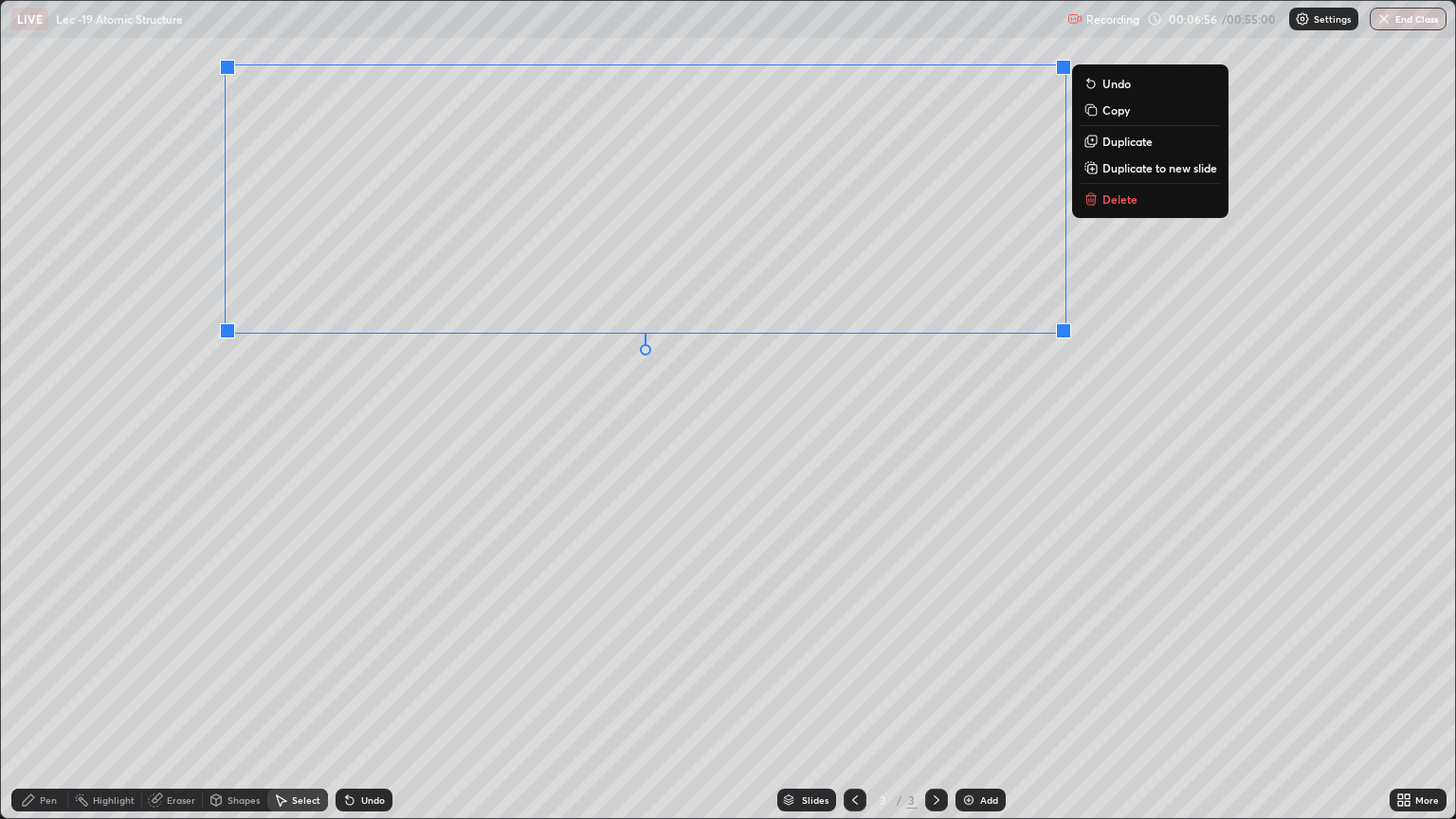 click on "0 ° Undo Copy Duplicate Duplicate to new slide Delete" at bounding box center (728, 410) 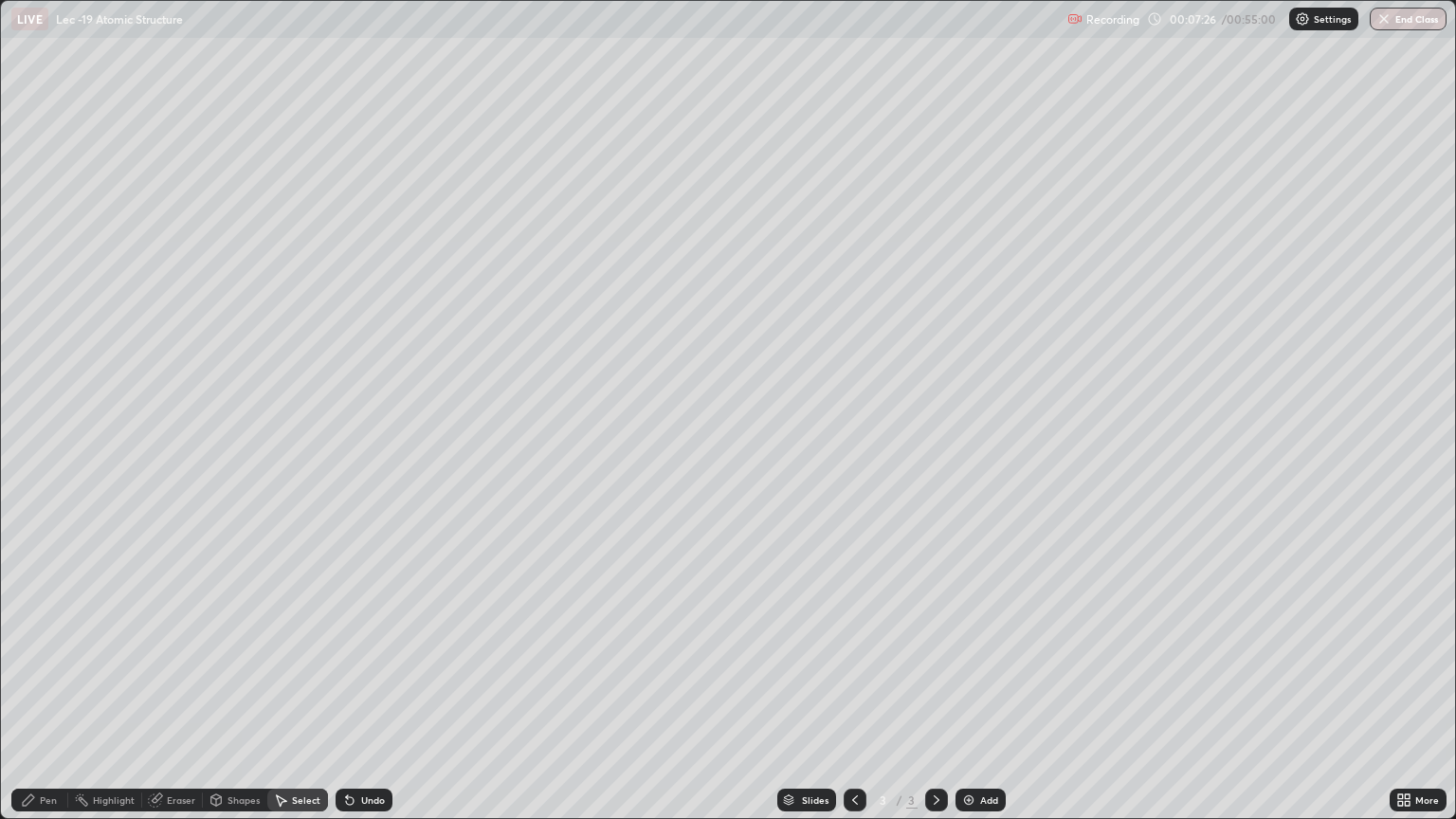 click on "0 ° Undo Copy Duplicate Duplicate to new slide Delete" at bounding box center [728, 410] 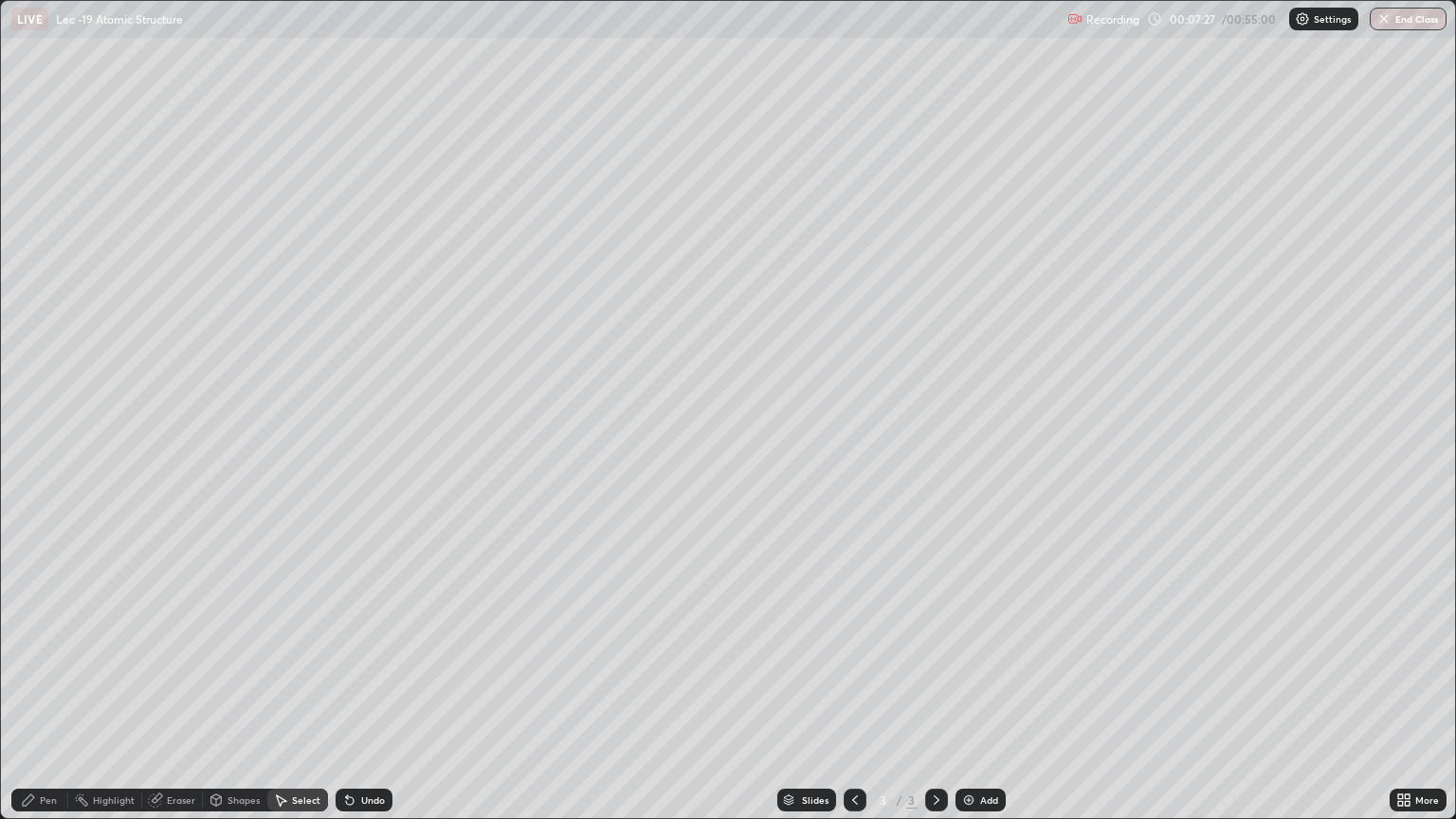 click on "Pen" at bounding box center [48, 800] 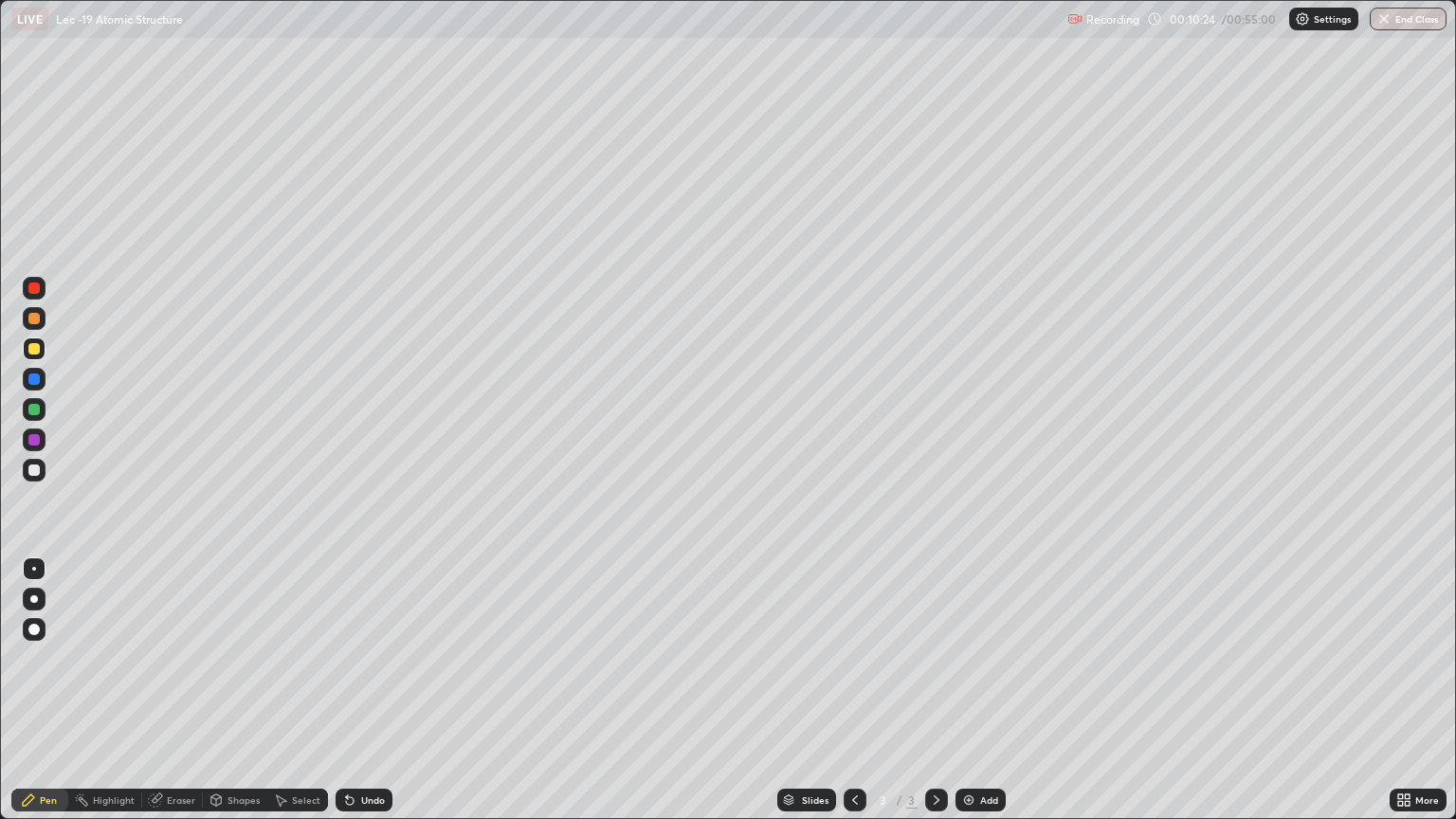 click at bounding box center [969, 800] 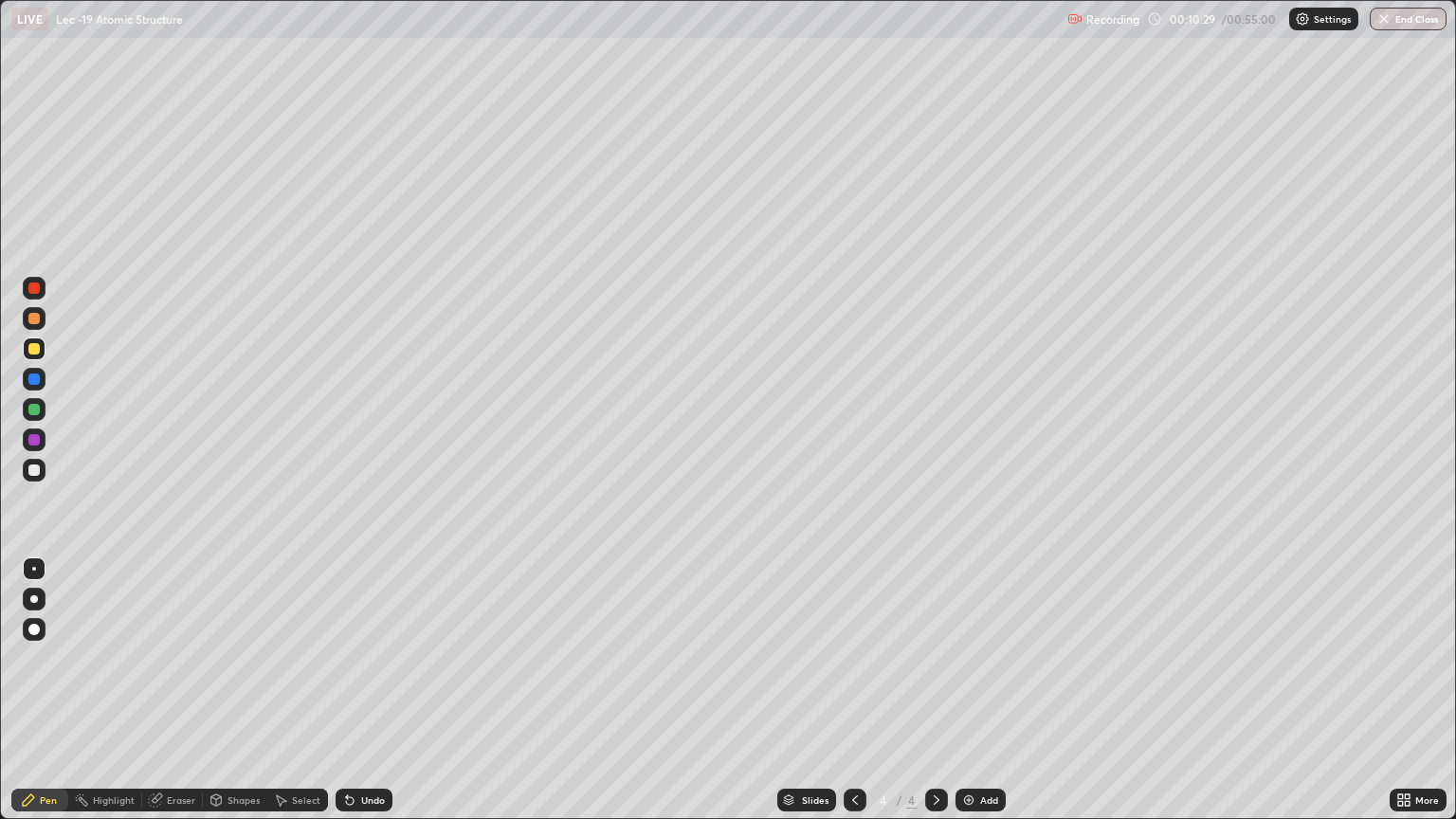click 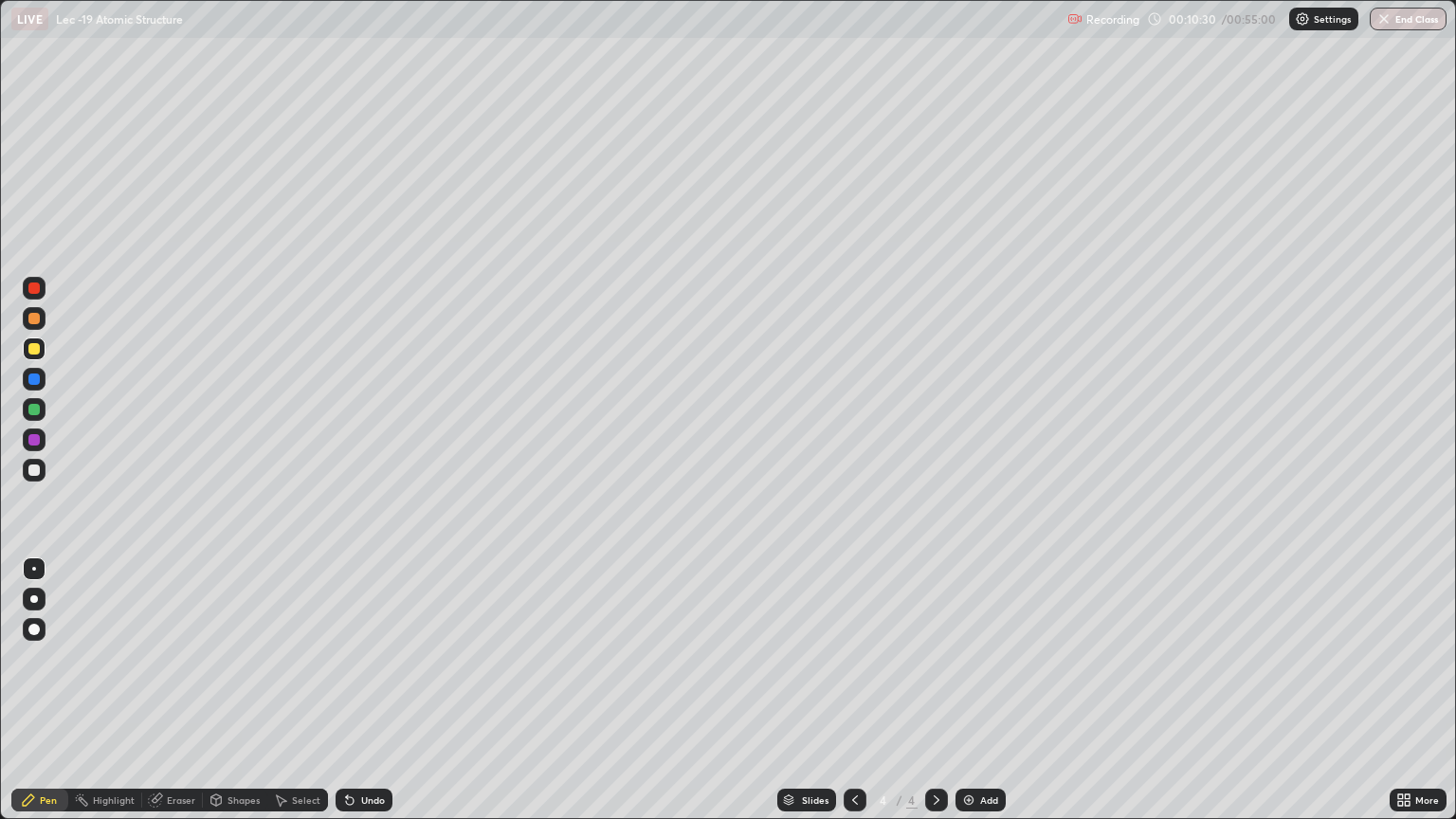 click 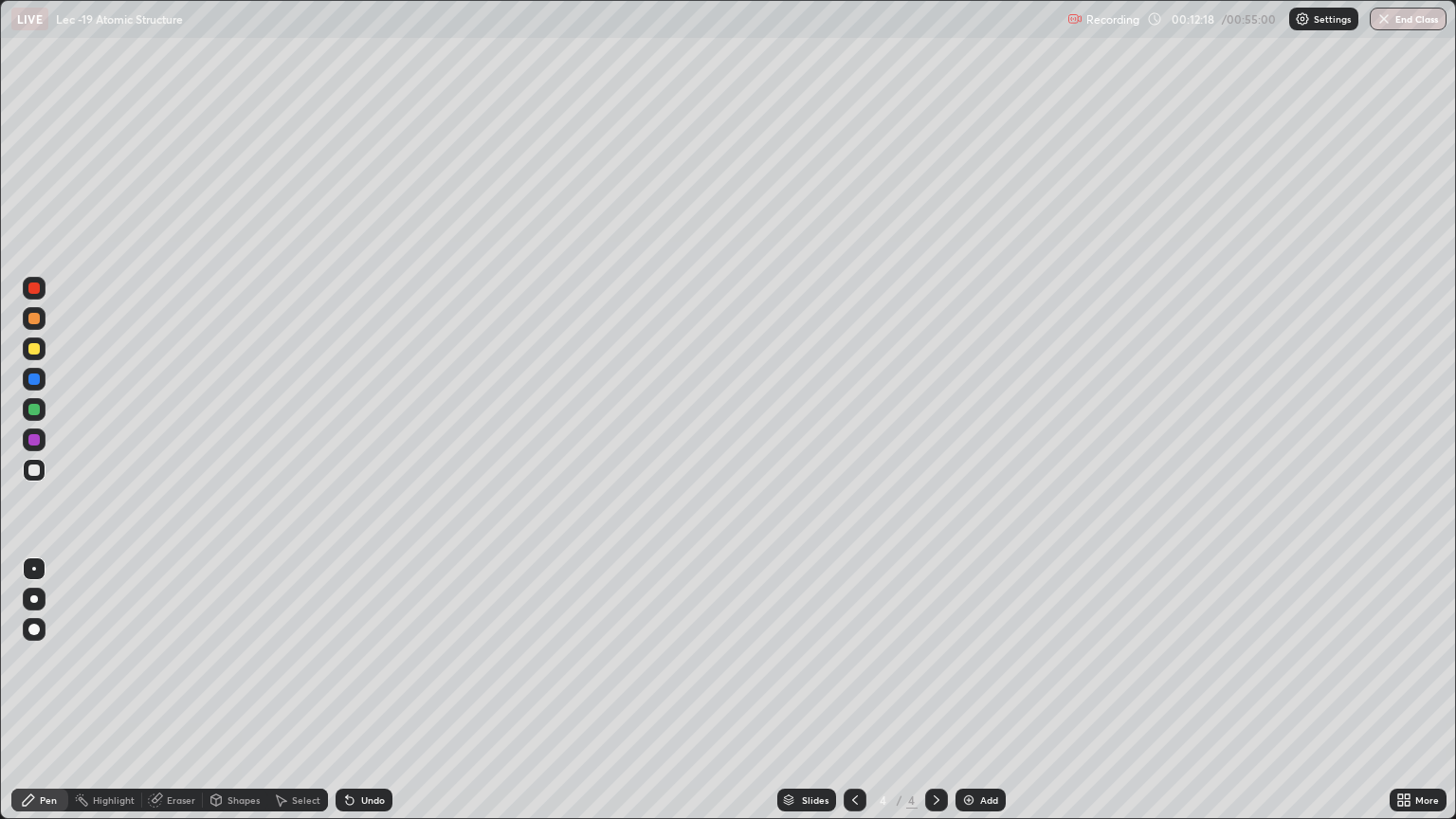 click at bounding box center (34, 318) 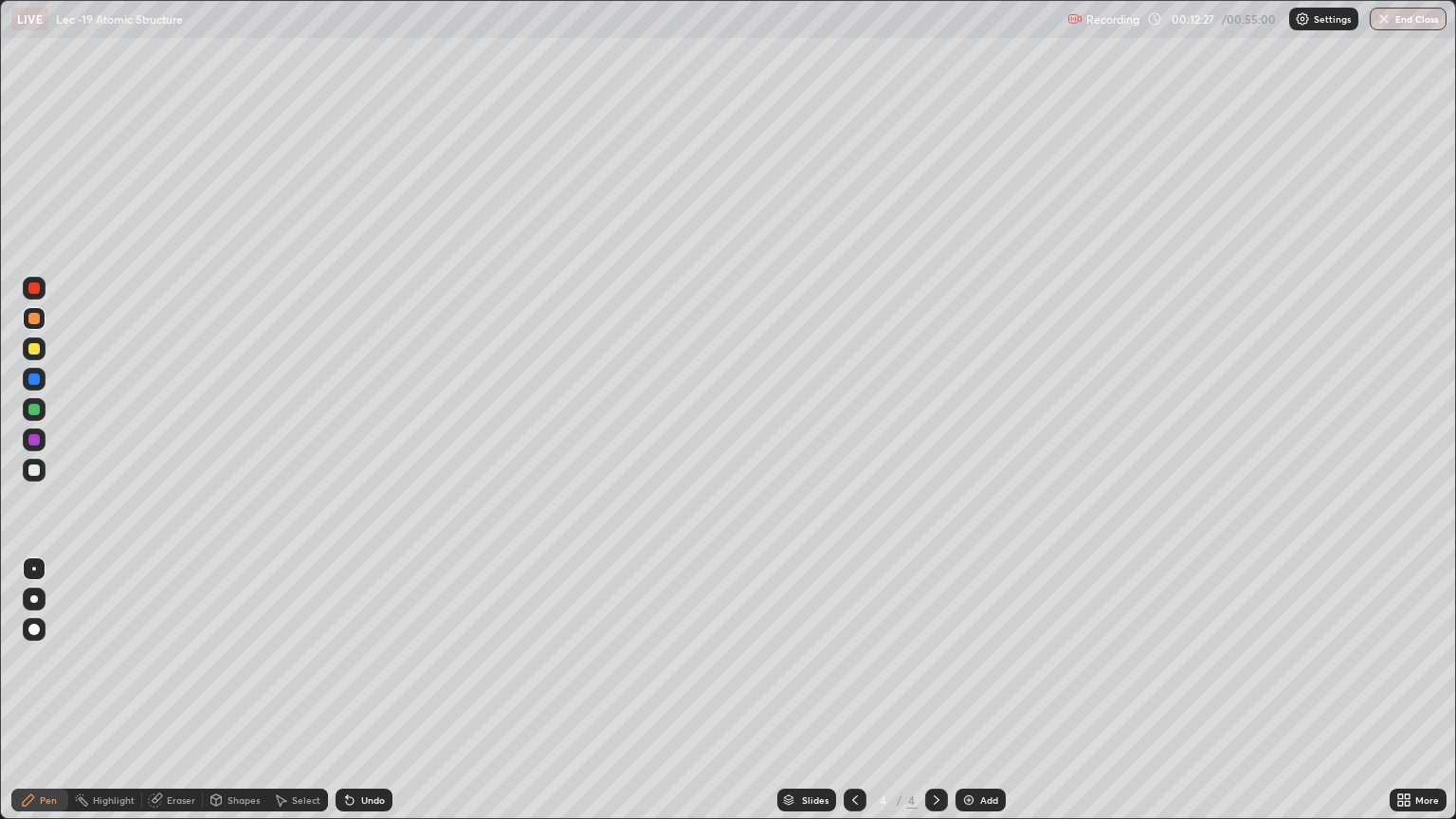 click on "Select" at bounding box center (298, 800) 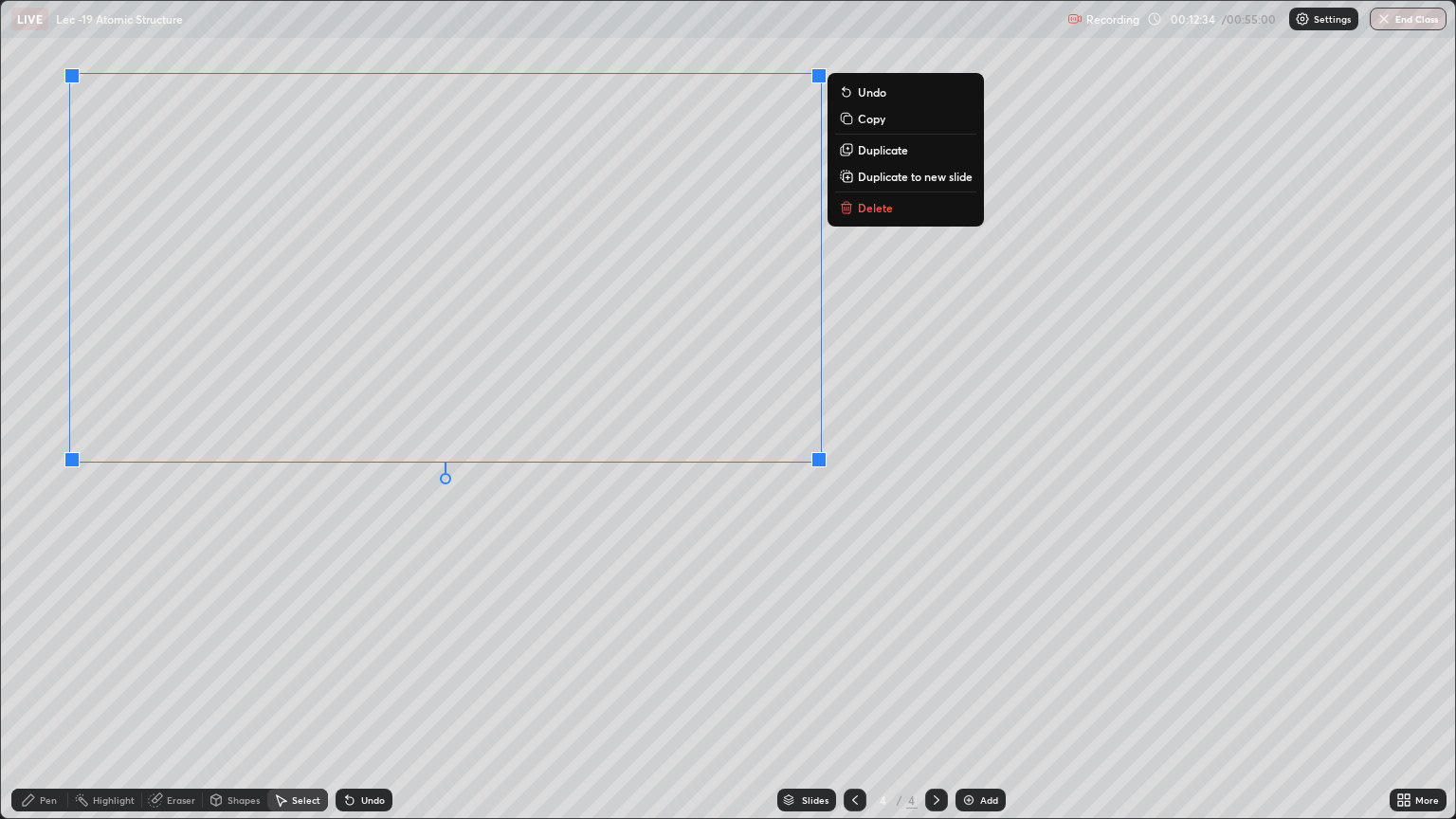 click on "Pen" at bounding box center (40, 800) 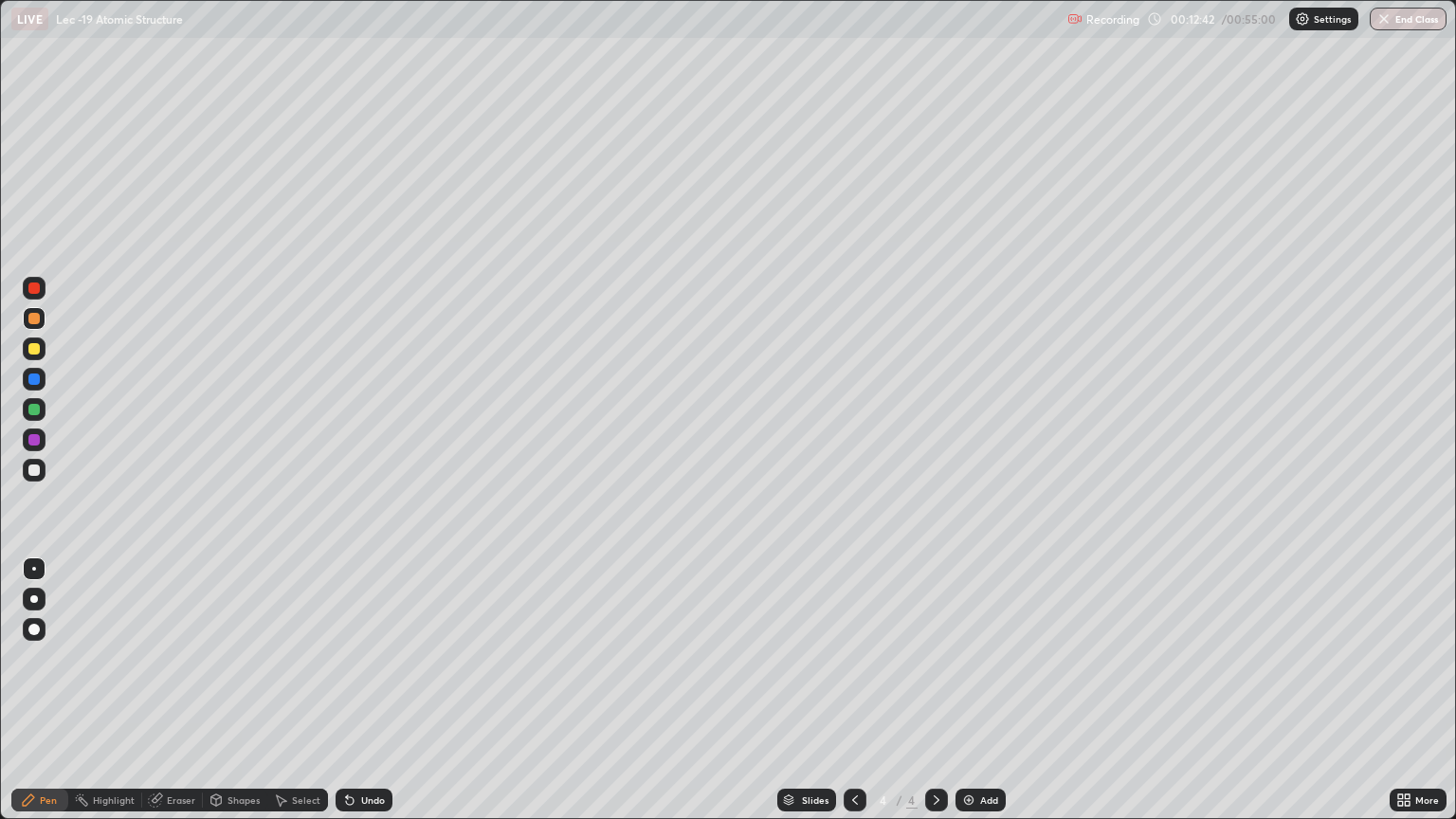 click on "Shapes" at bounding box center (235, 800) 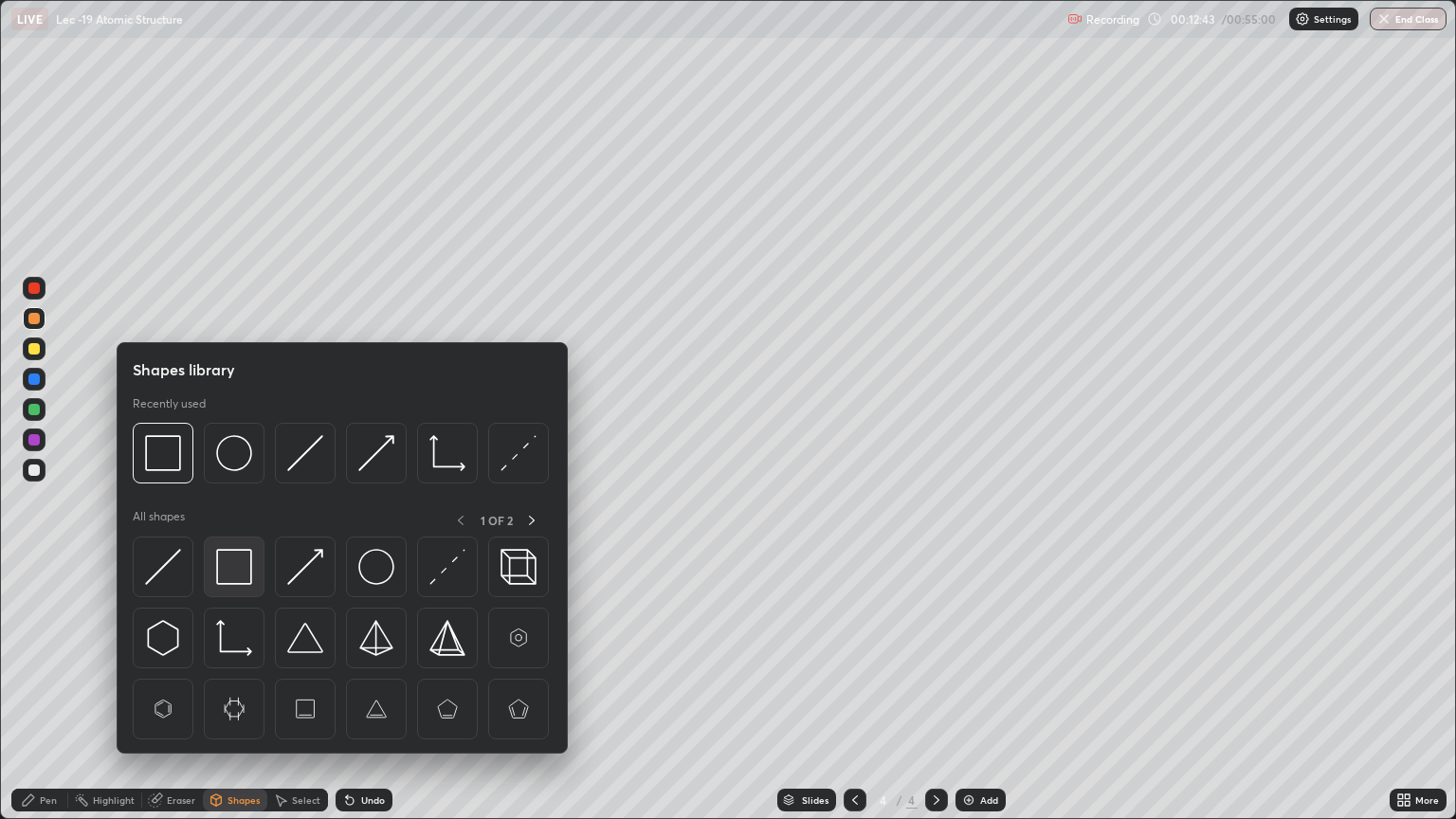 click at bounding box center (234, 567) 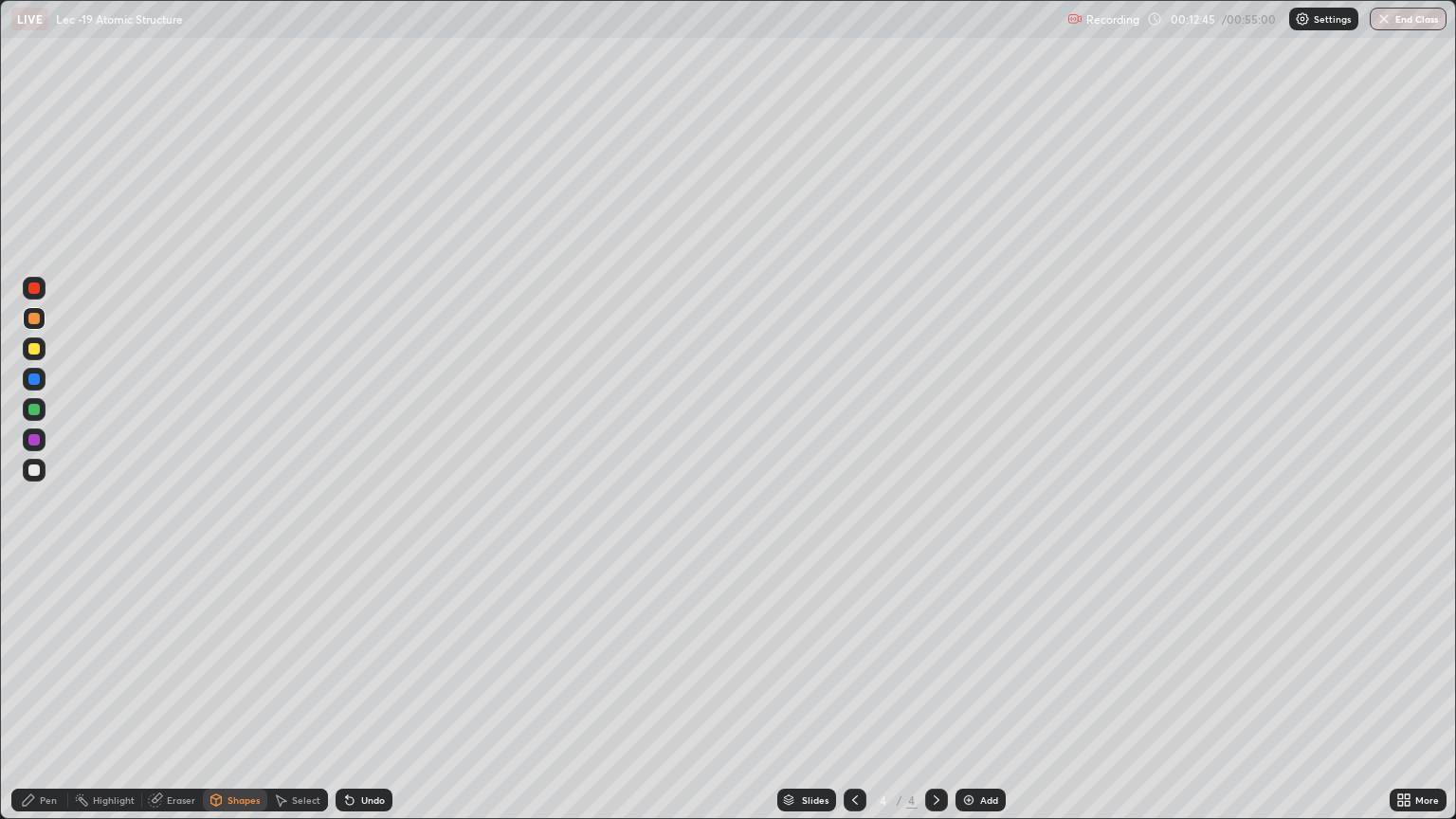click on "Pen" at bounding box center (40, 800) 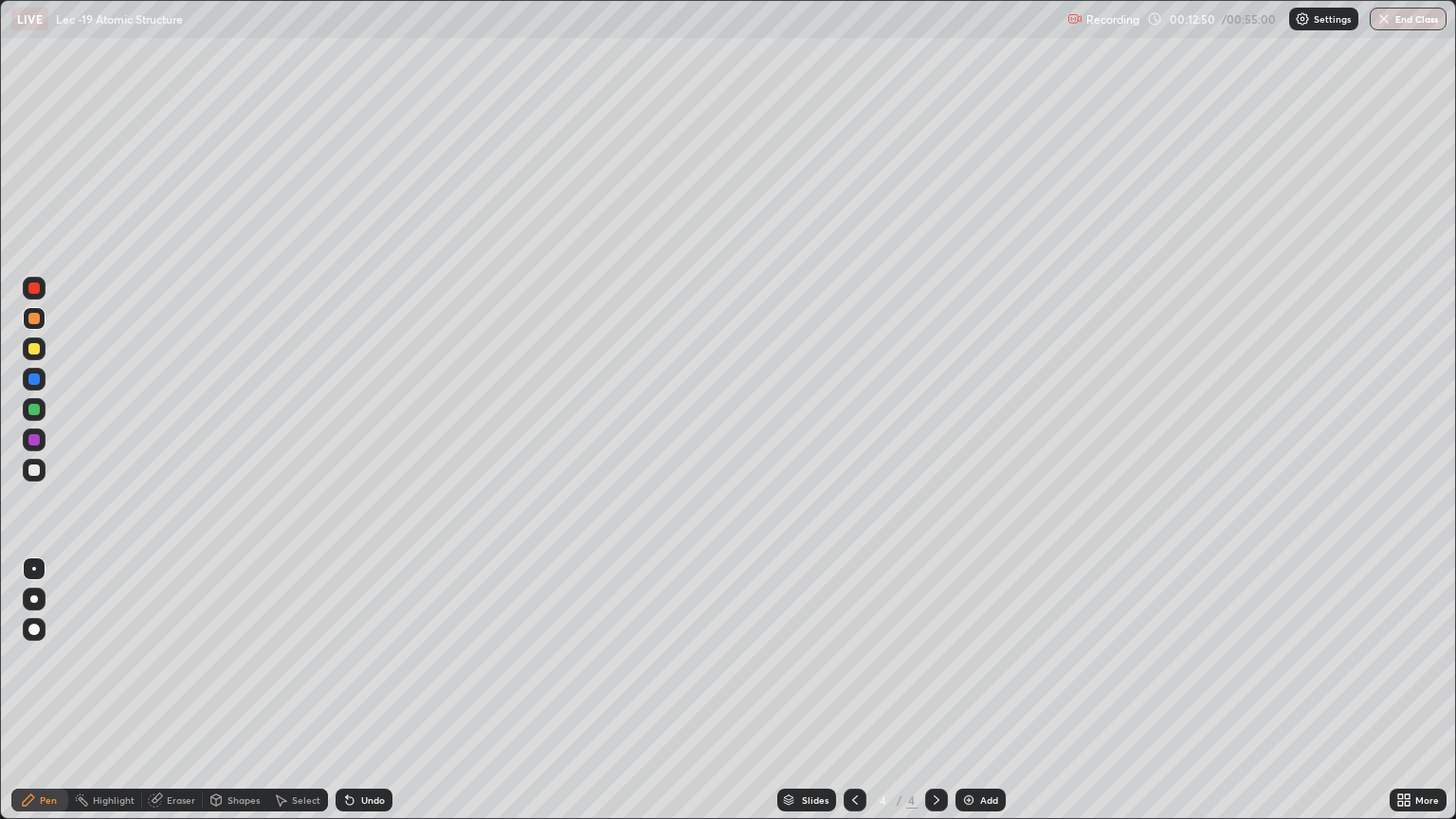 click 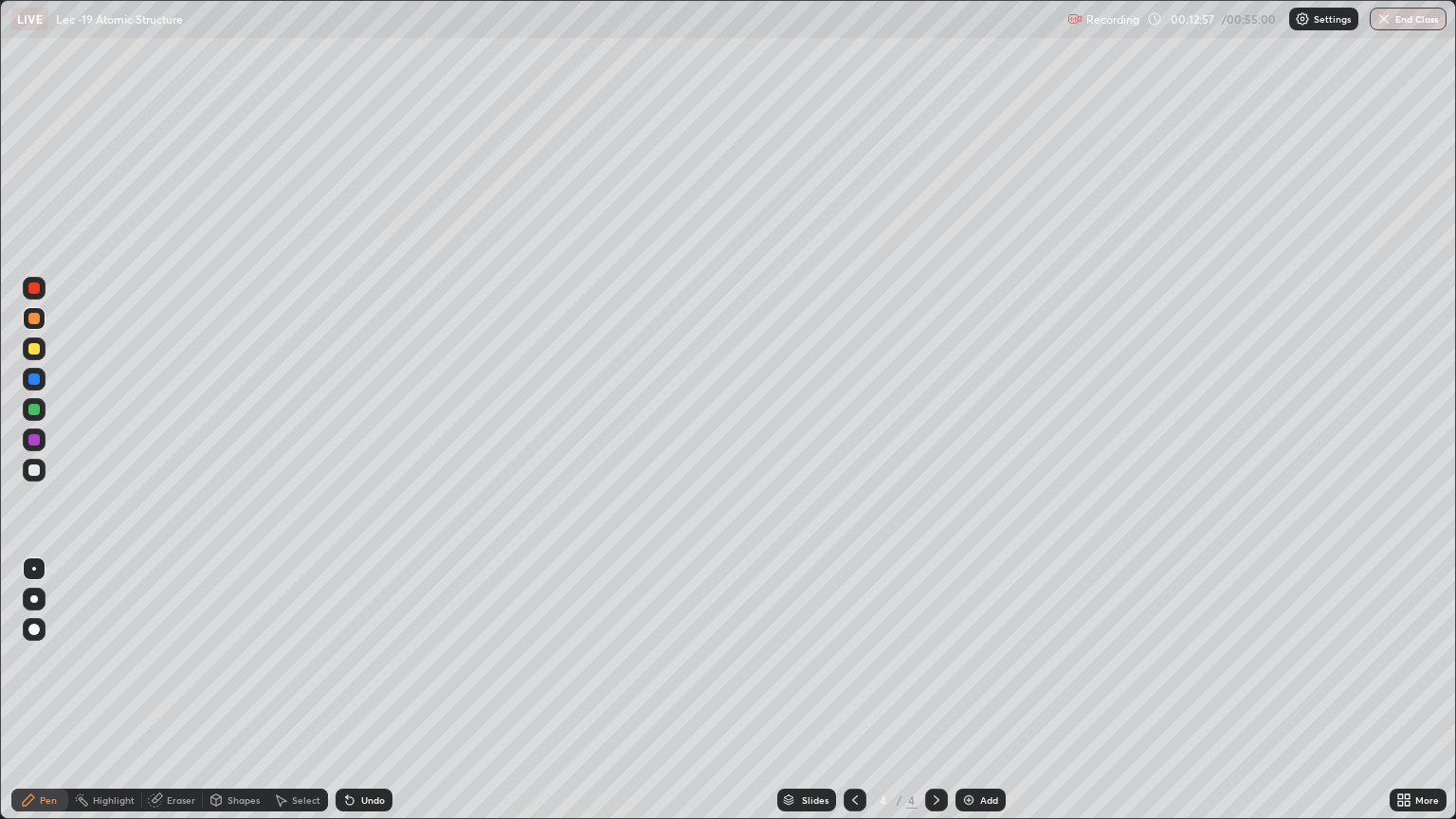 click on "Shapes" at bounding box center [244, 800] 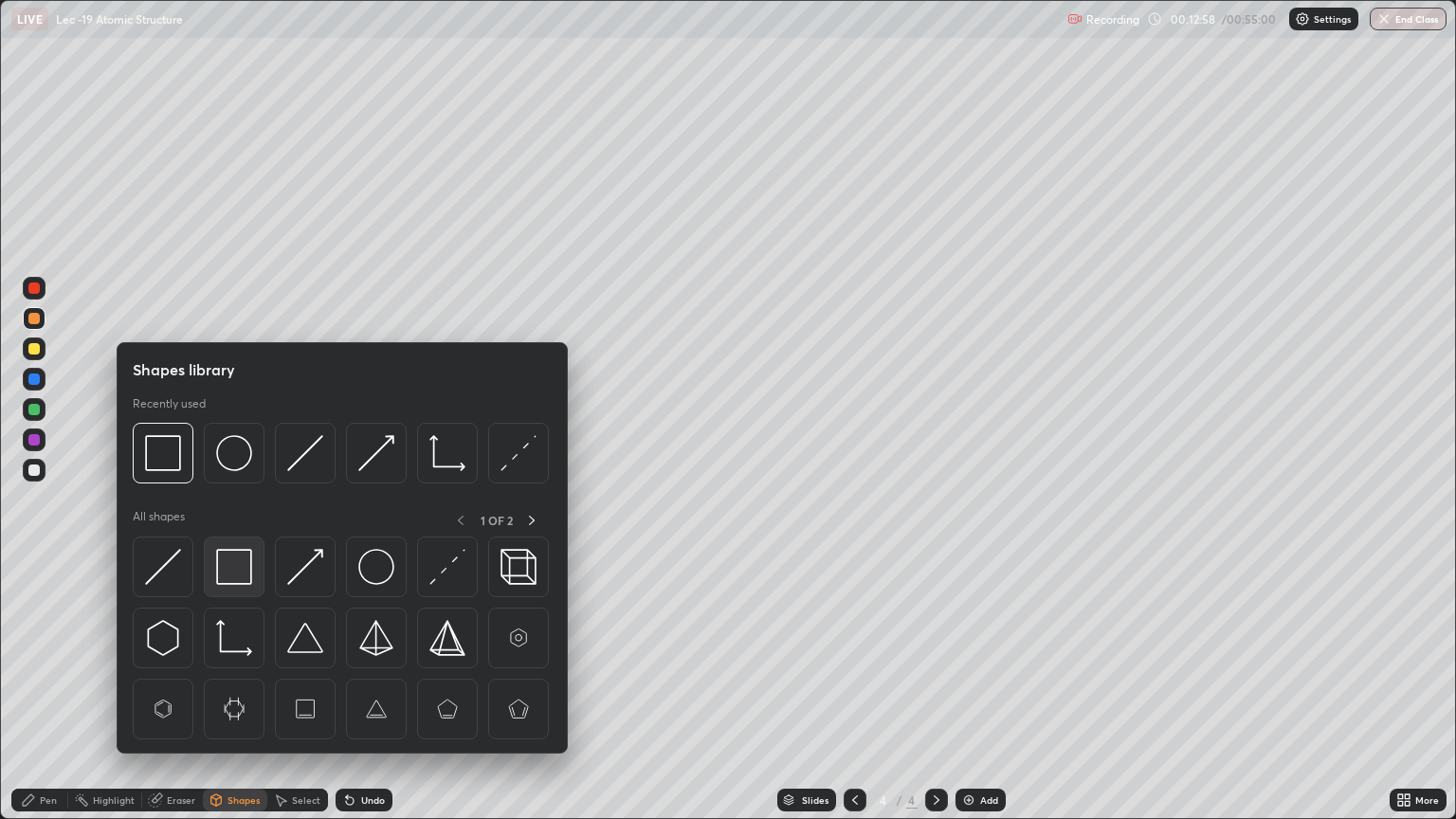 click at bounding box center (234, 567) 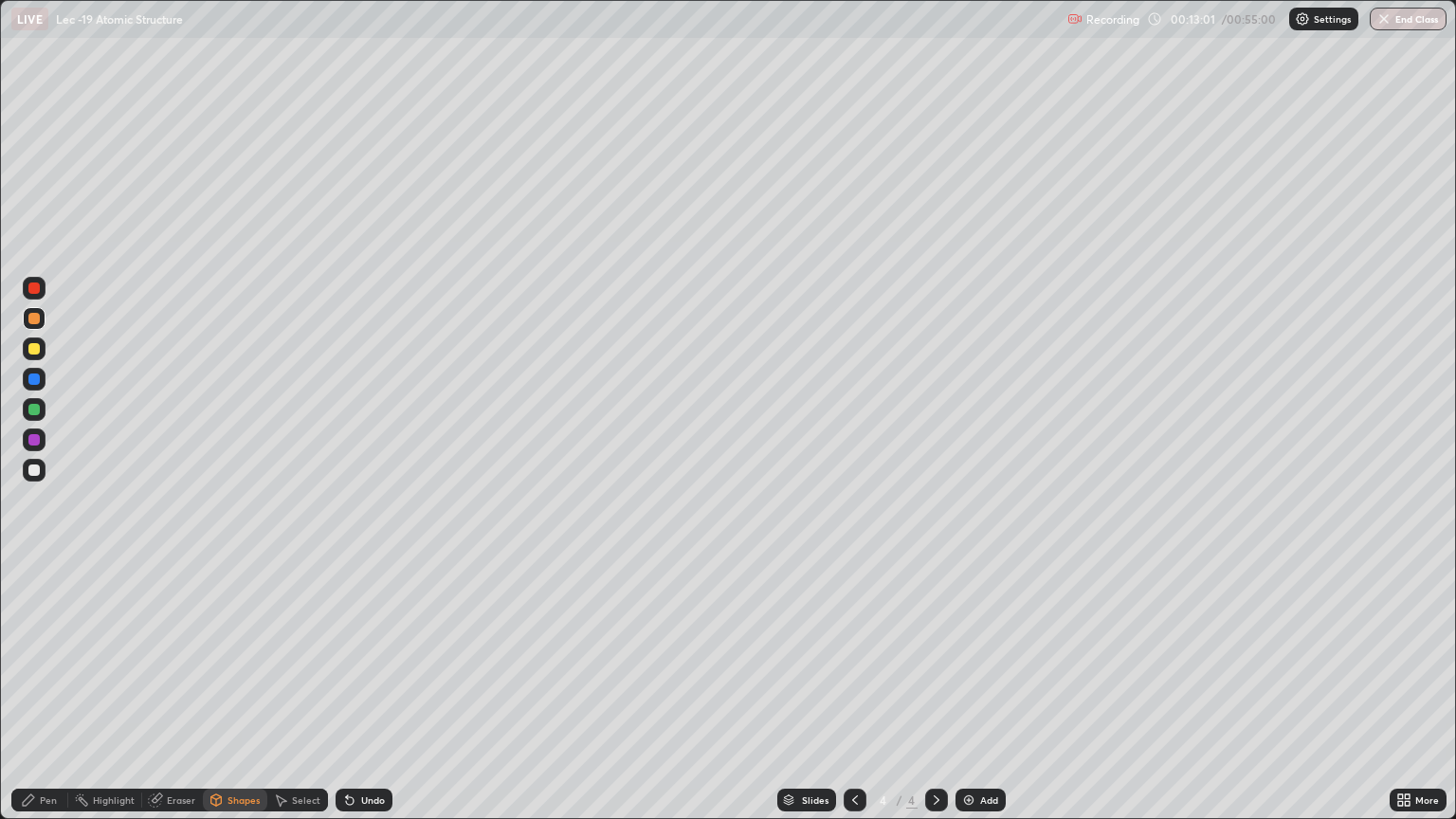 click on "Pen" at bounding box center [40, 800] 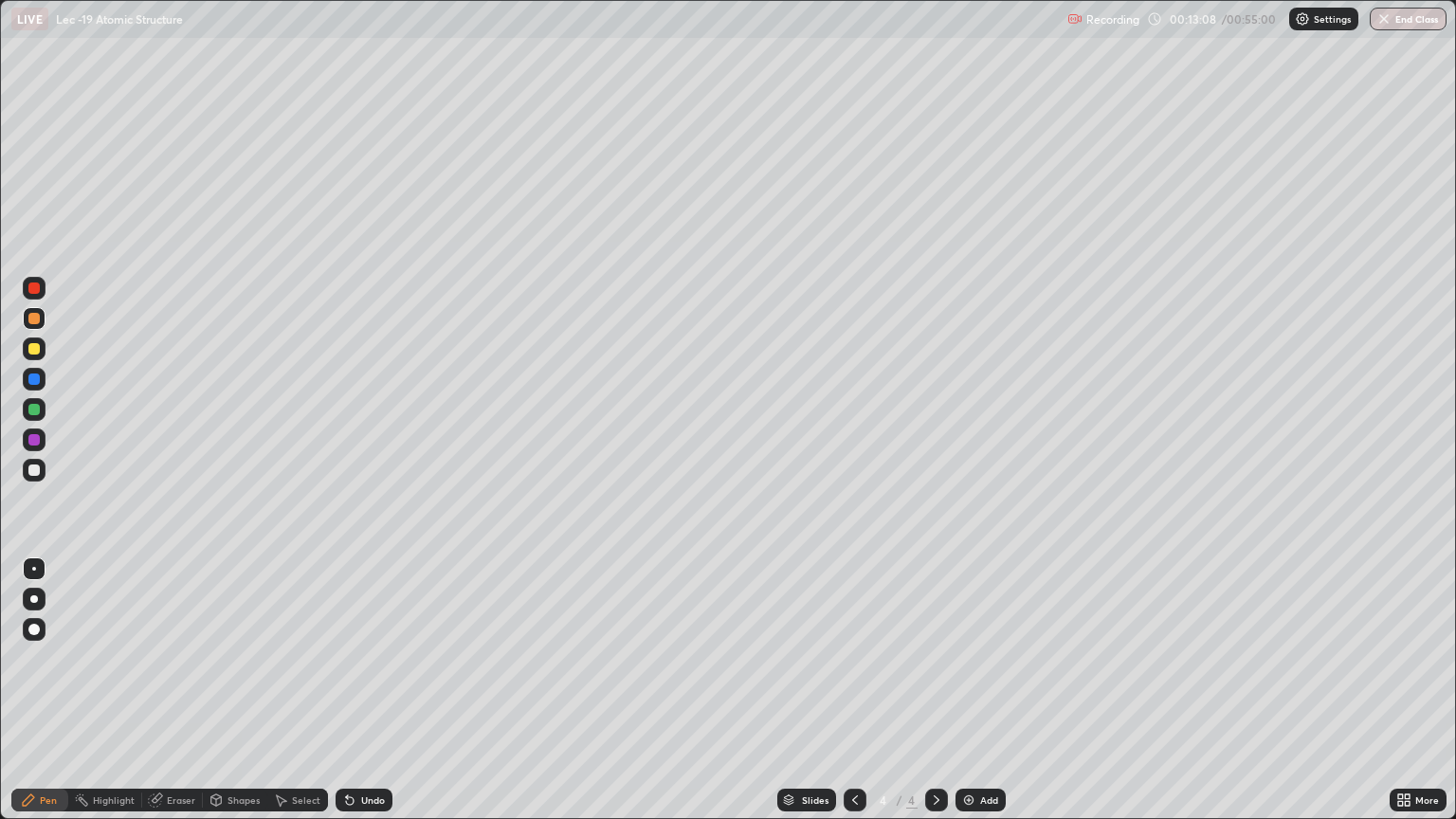 click on "Shapes" at bounding box center (235, 800) 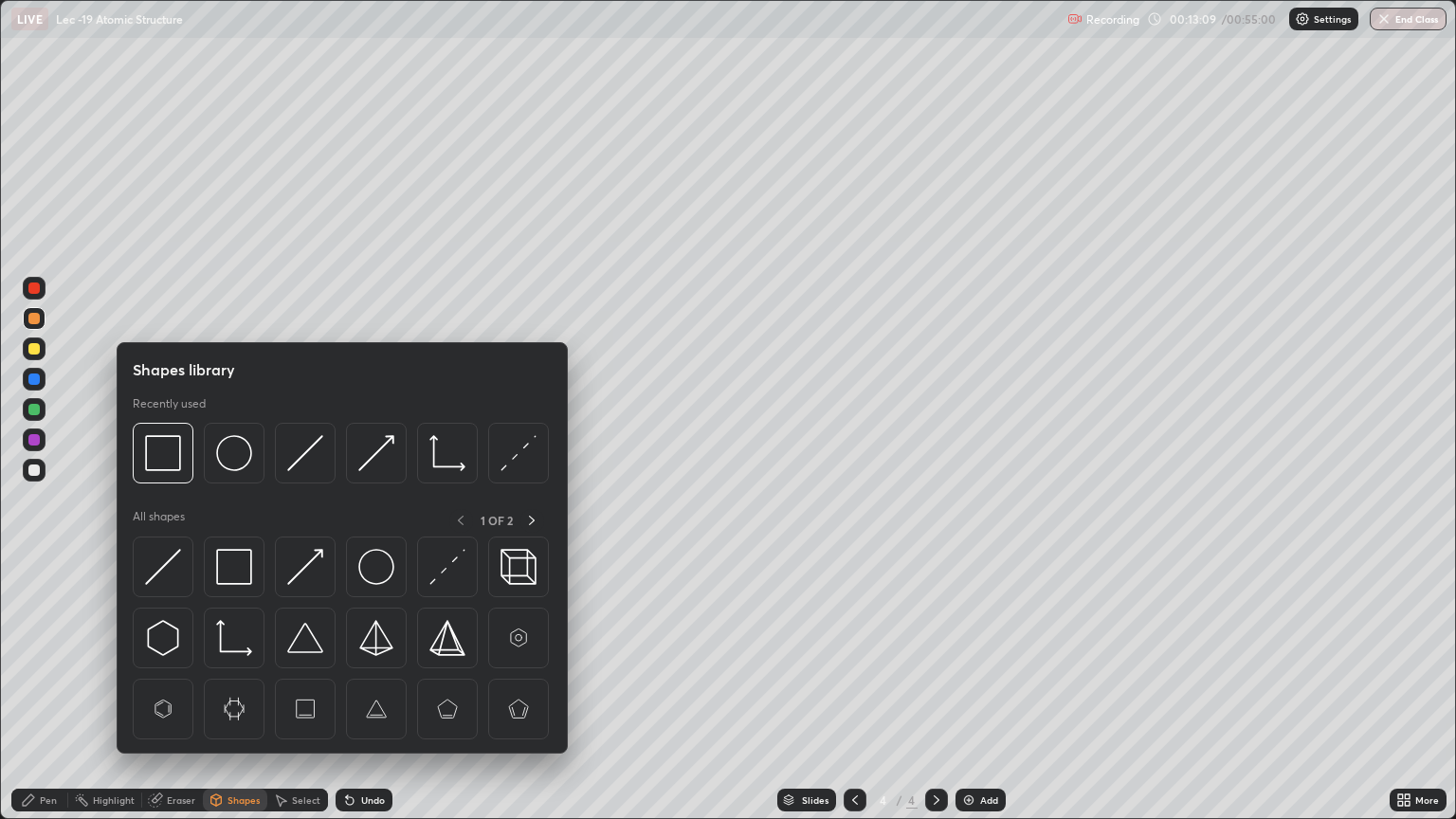 click at bounding box center [234, 638] 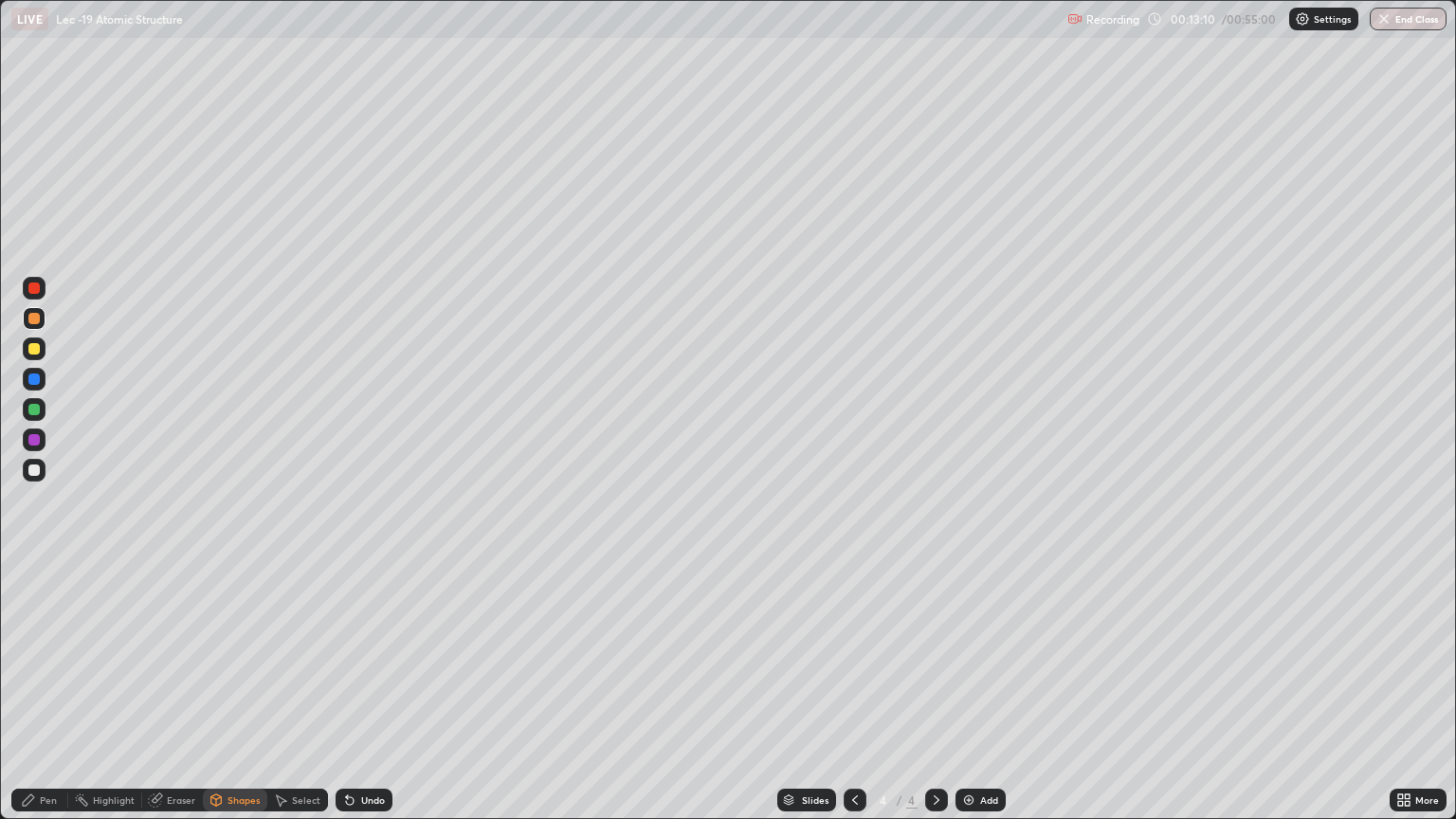 click on "Shapes" at bounding box center (244, 800) 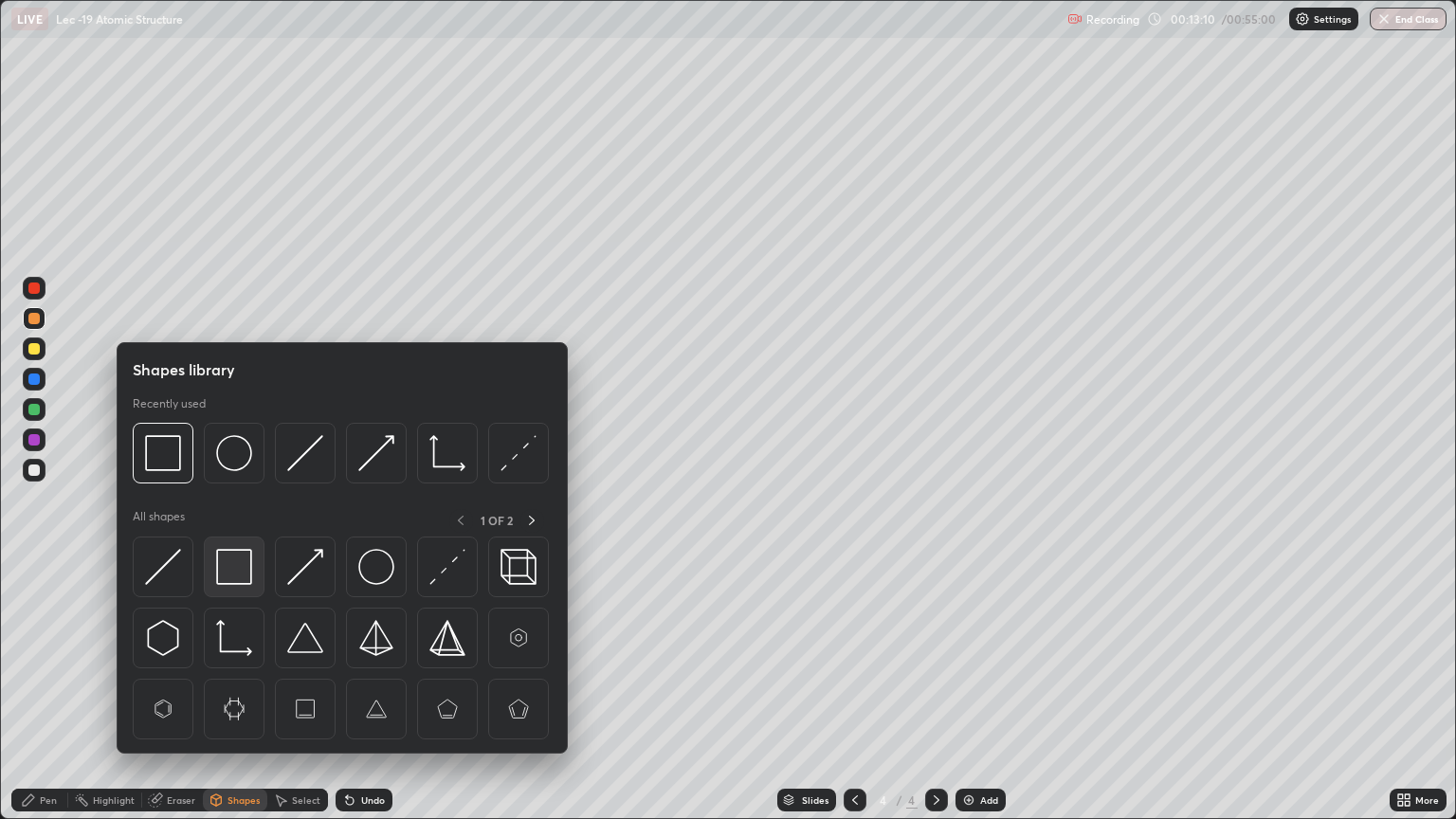 click at bounding box center (234, 567) 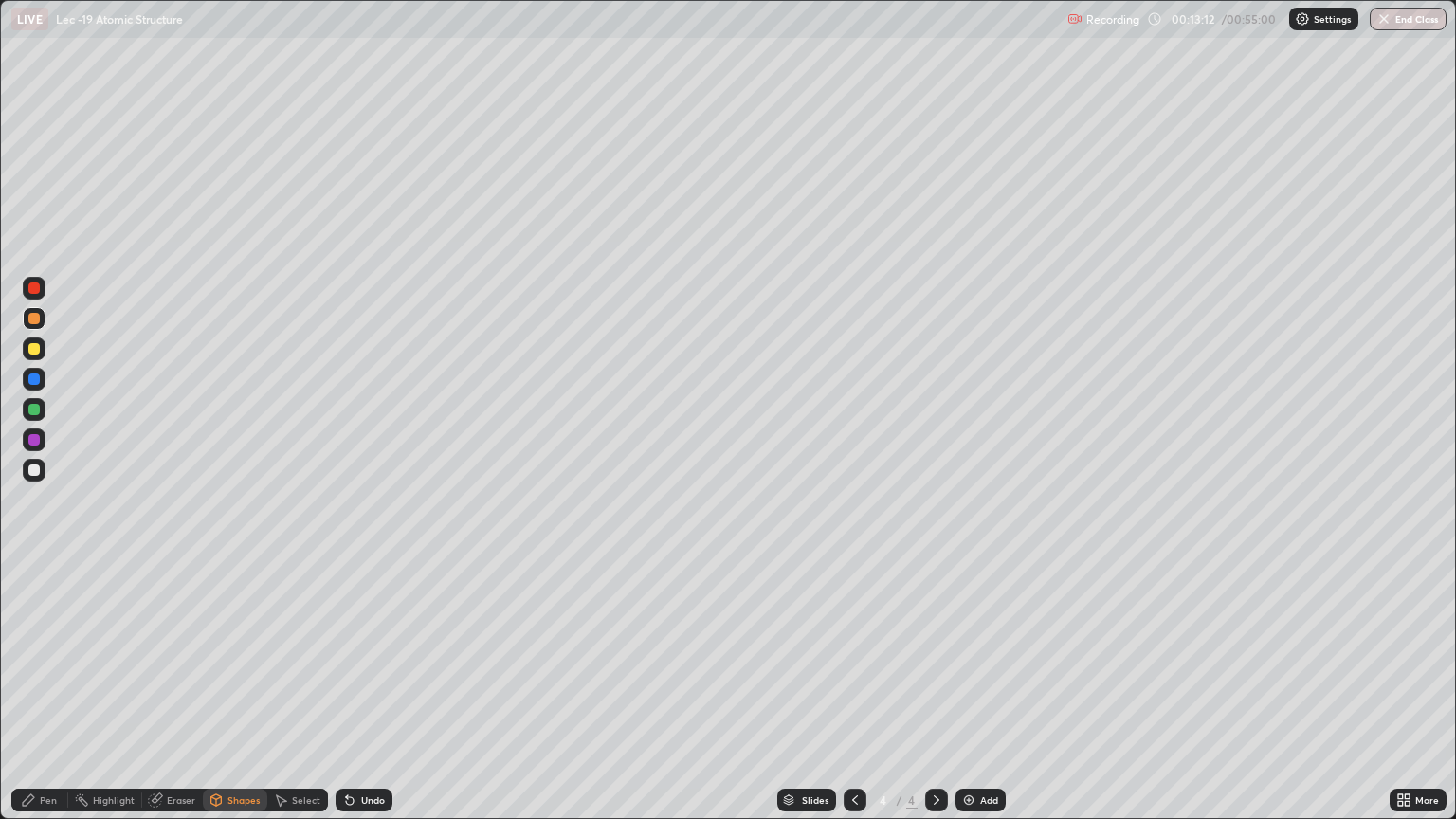 click on "Pen" at bounding box center (48, 800) 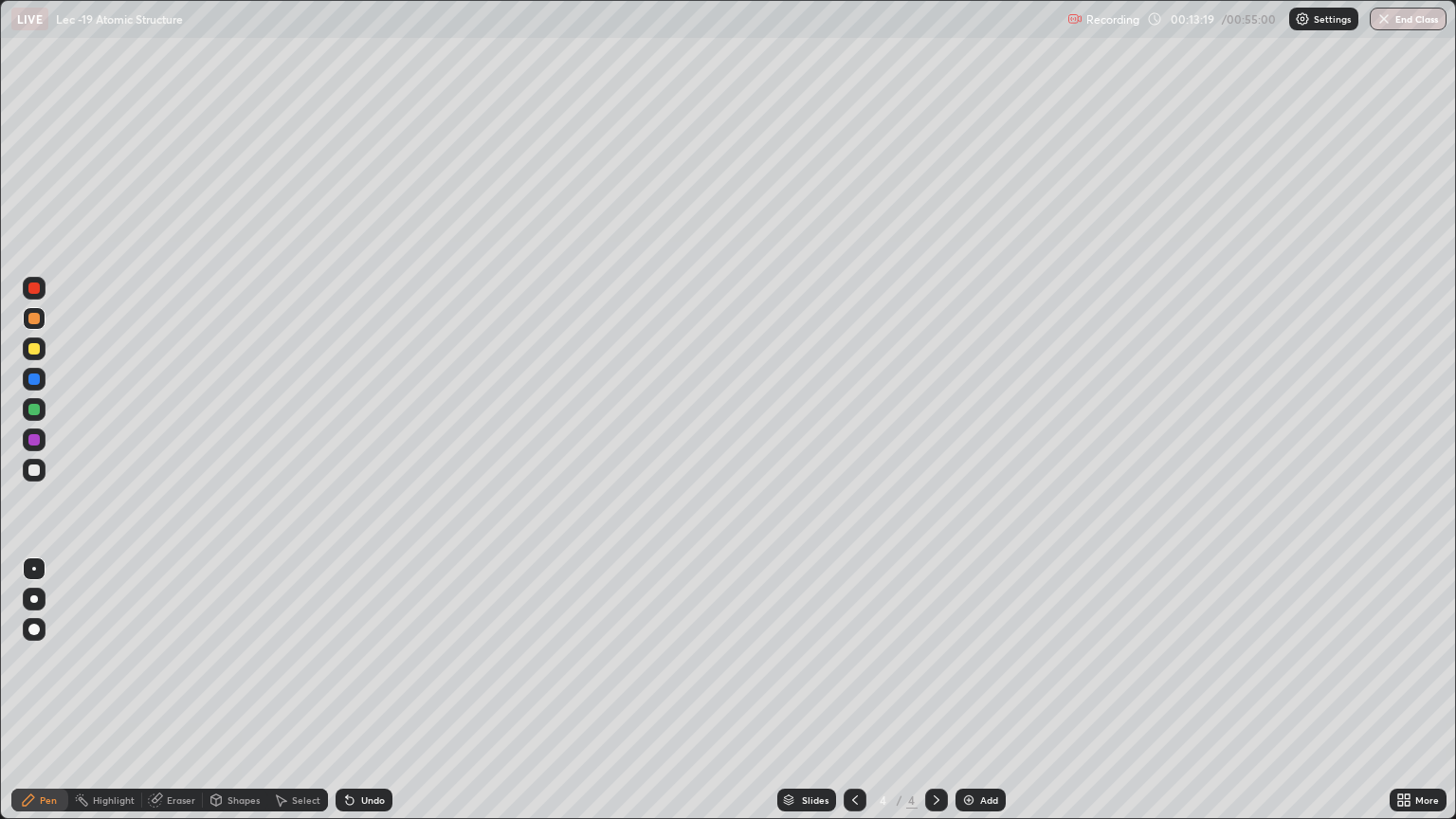 click on "Undo" at bounding box center [364, 800] 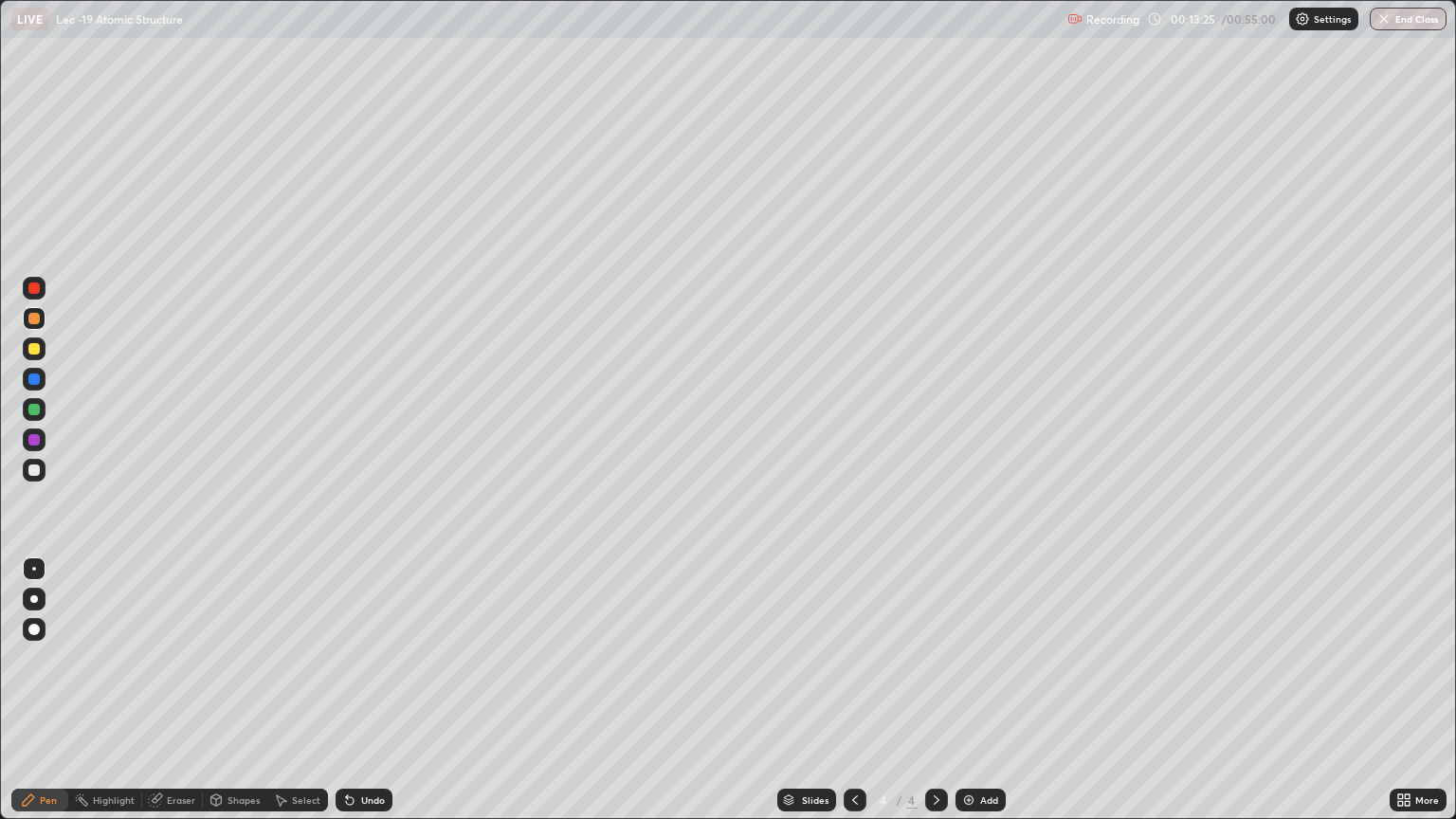 click on "Shapes" at bounding box center [244, 800] 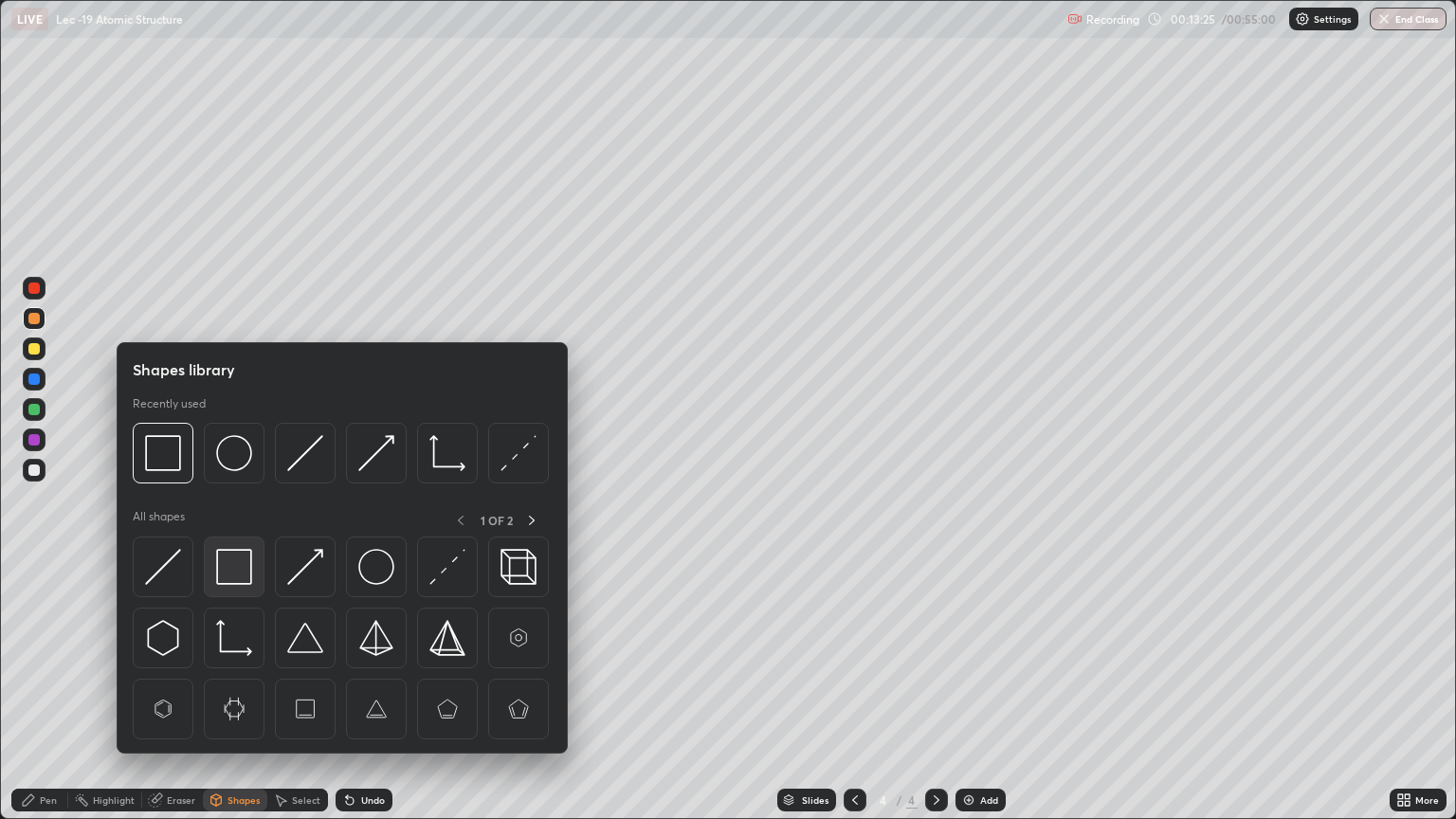 click at bounding box center [234, 567] 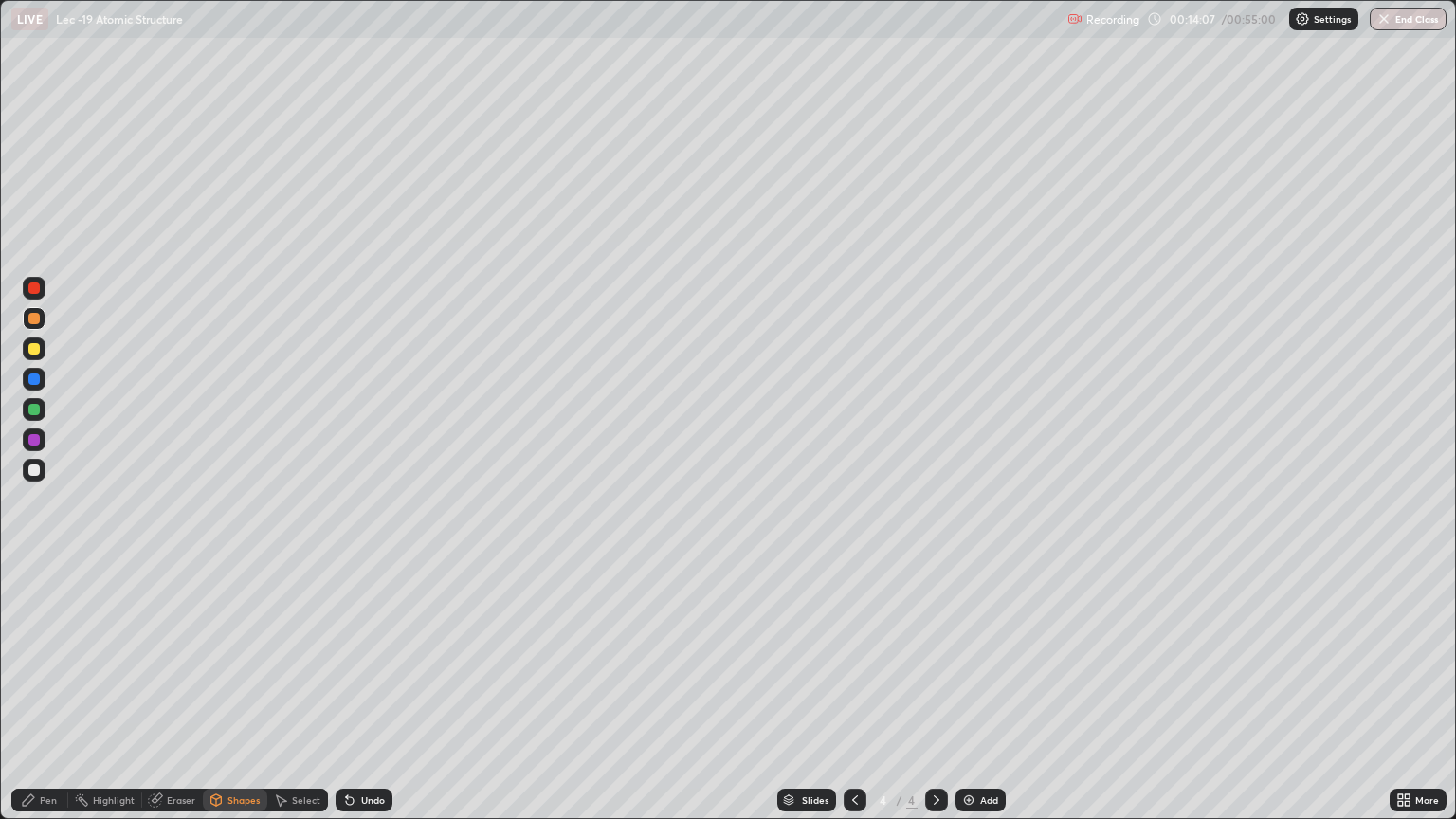 click on "Pen" at bounding box center [48, 800] 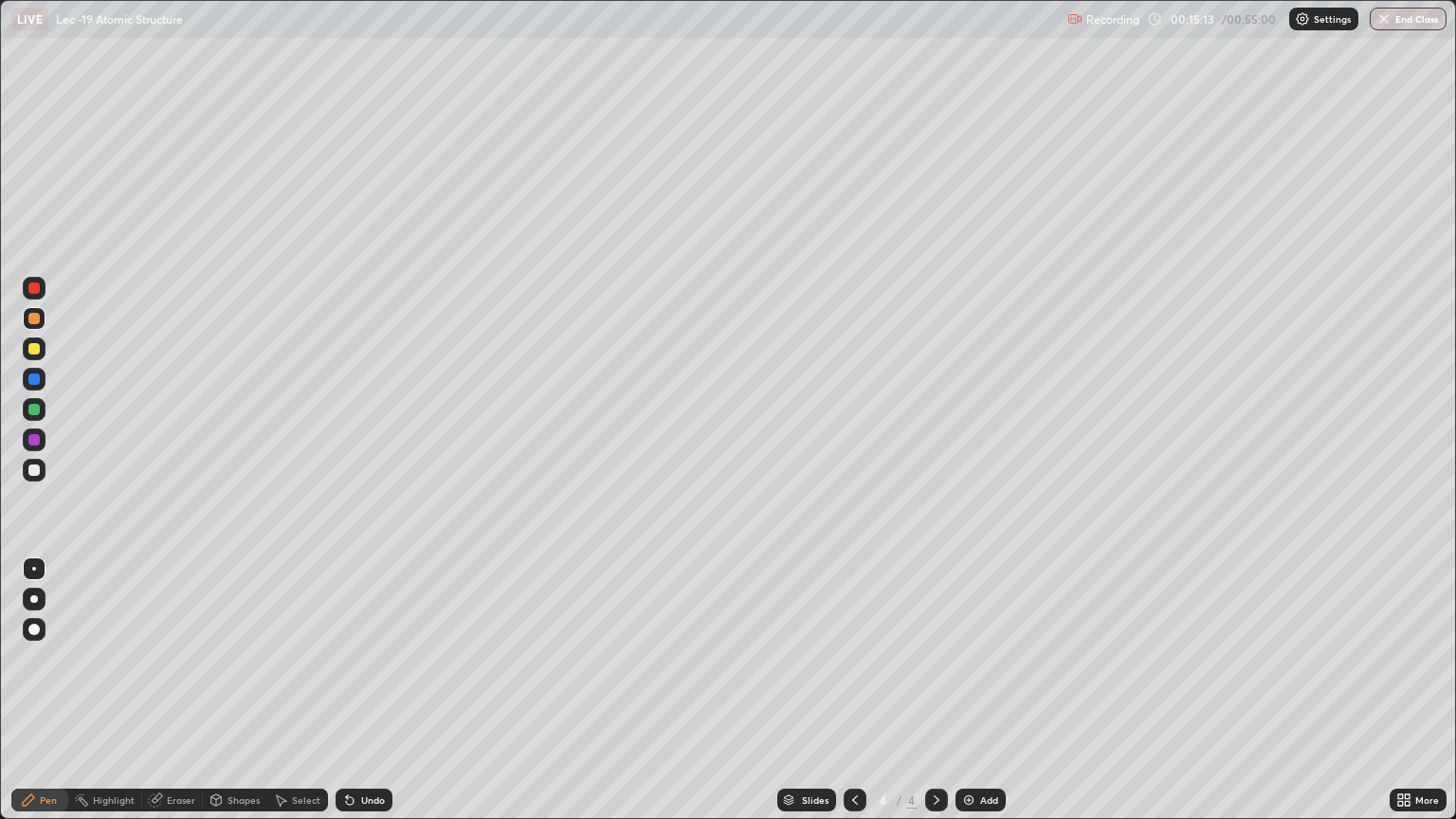click on "Add" at bounding box center [980, 800] 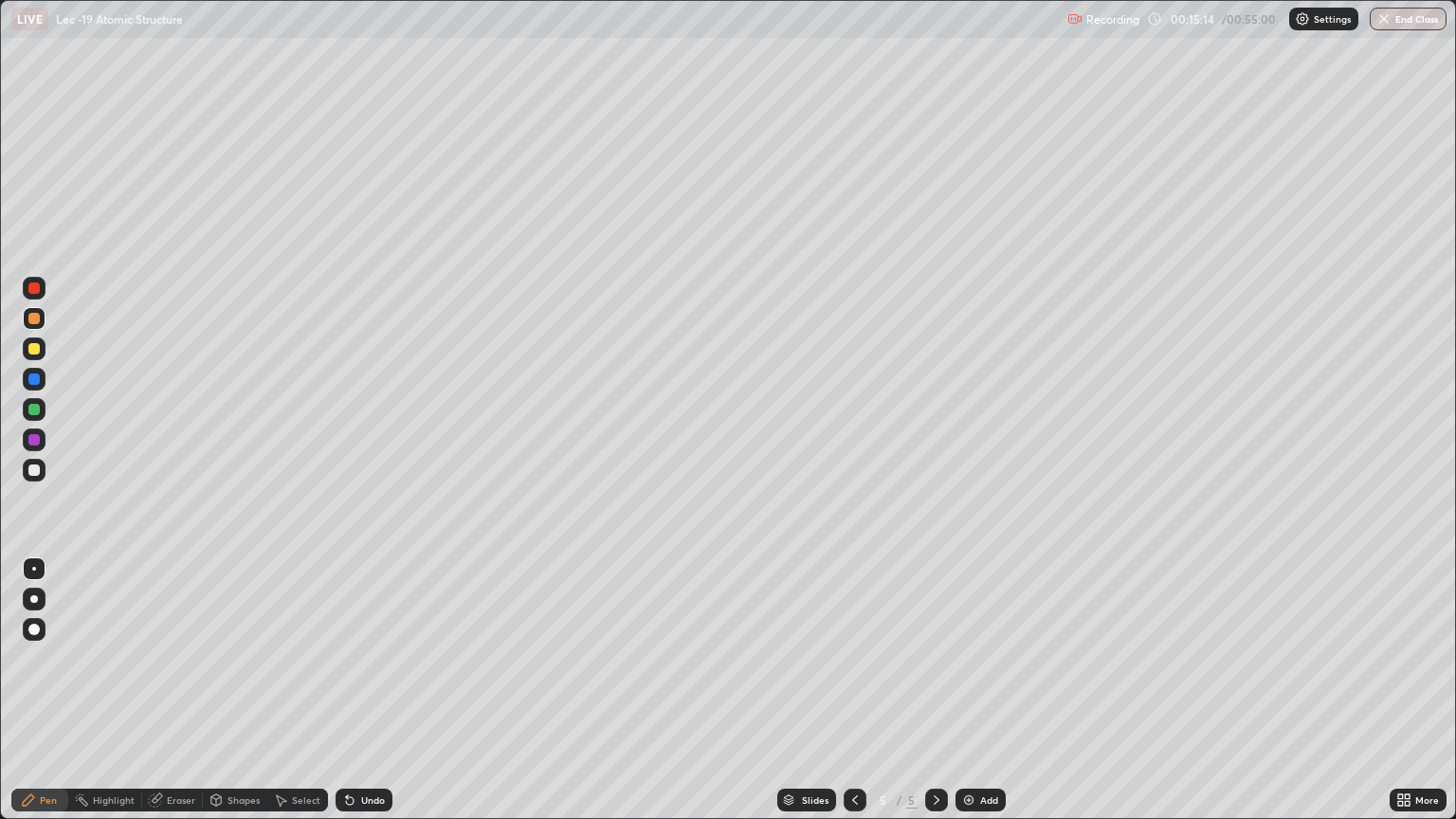 click at bounding box center (34, 470) 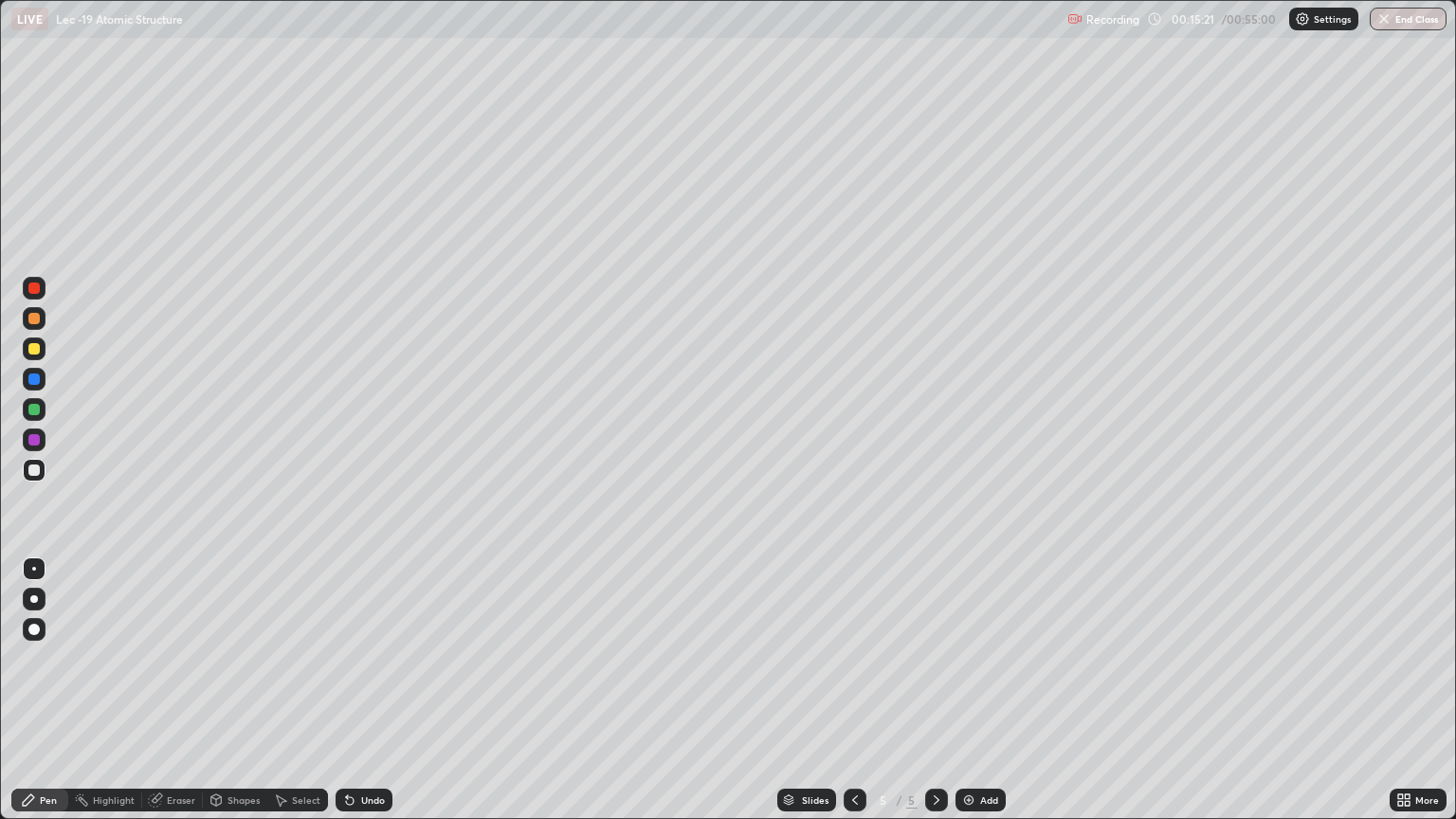 click at bounding box center (34, 318) 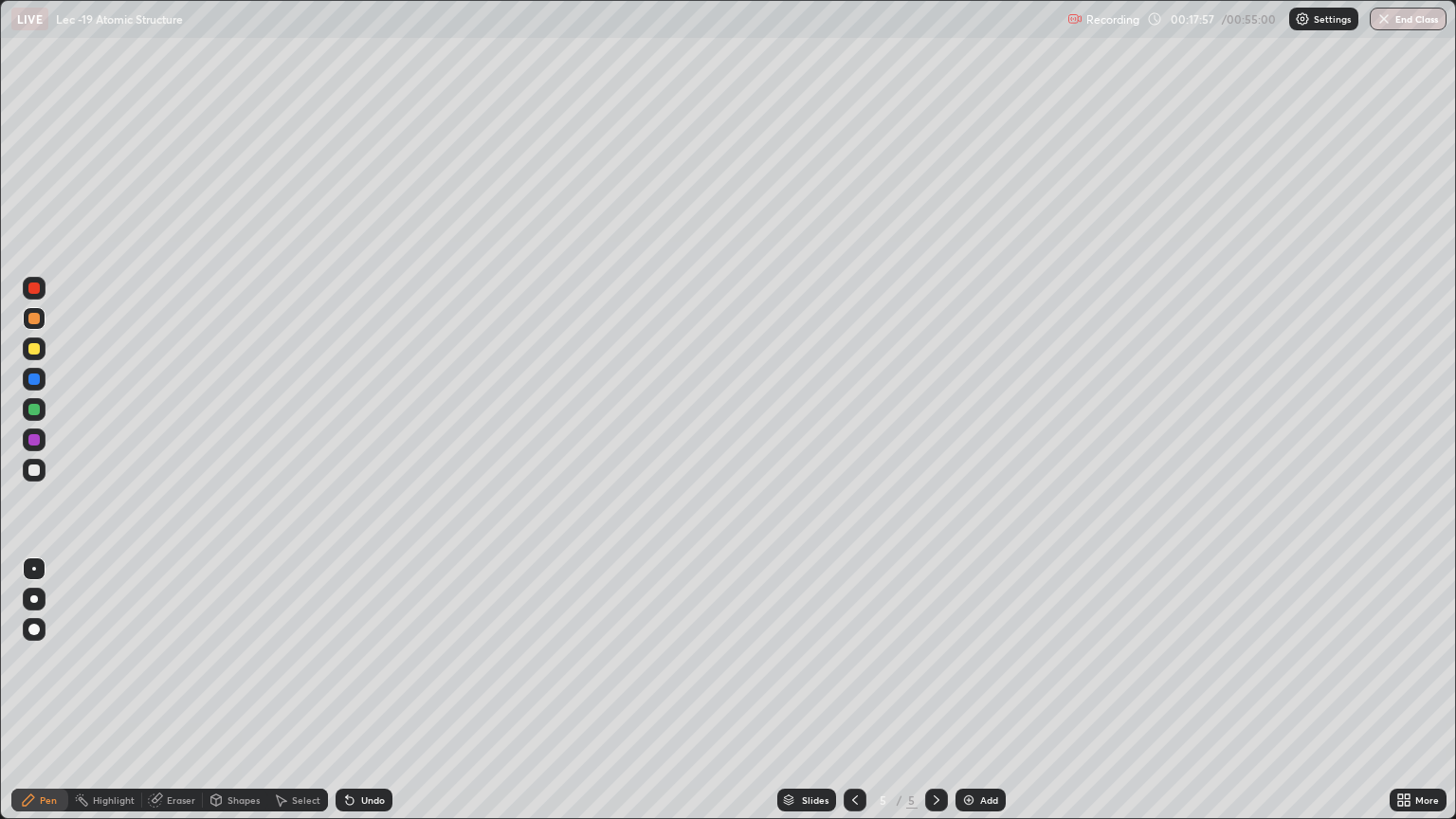 click 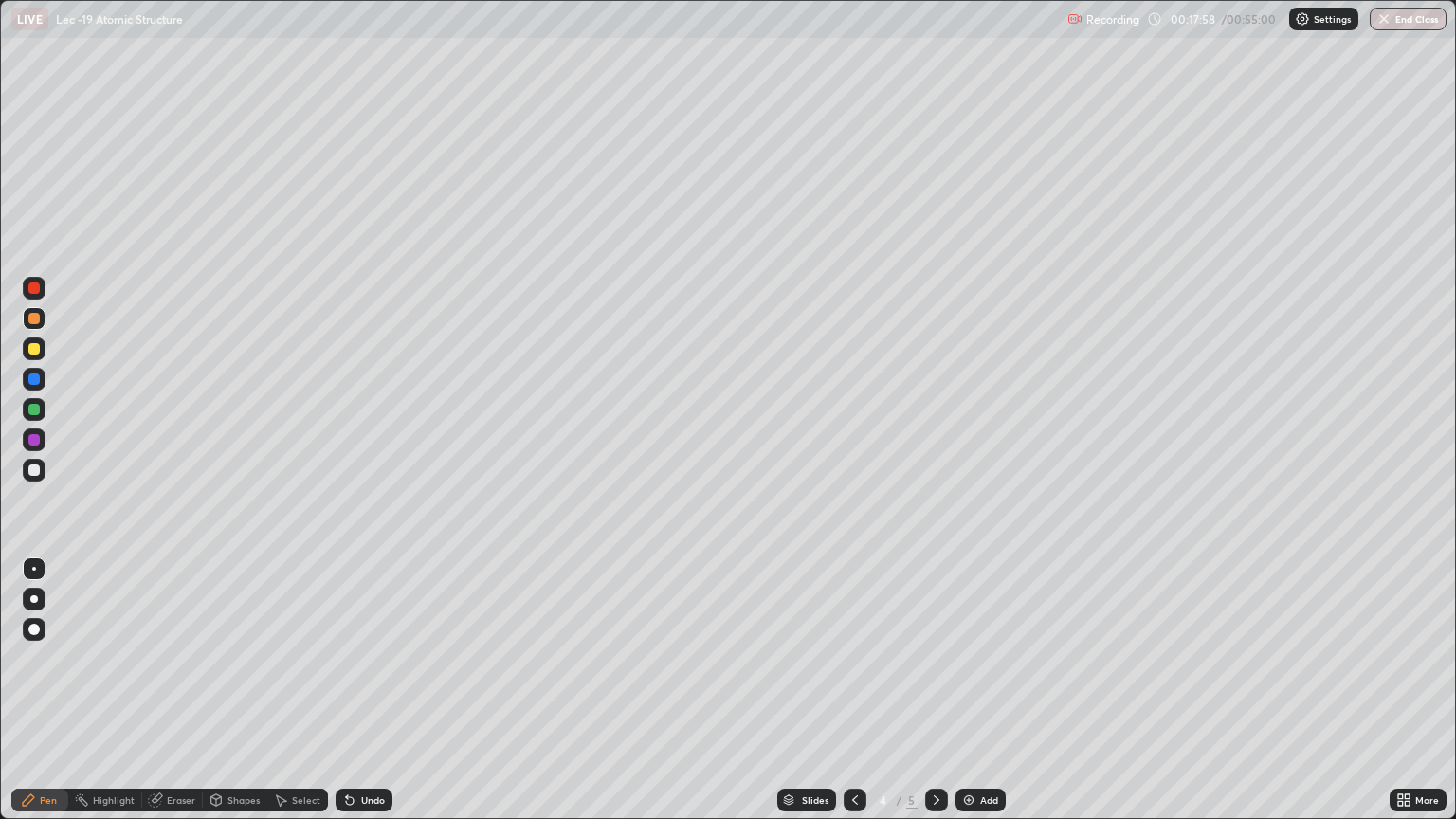 click at bounding box center [855, 800] 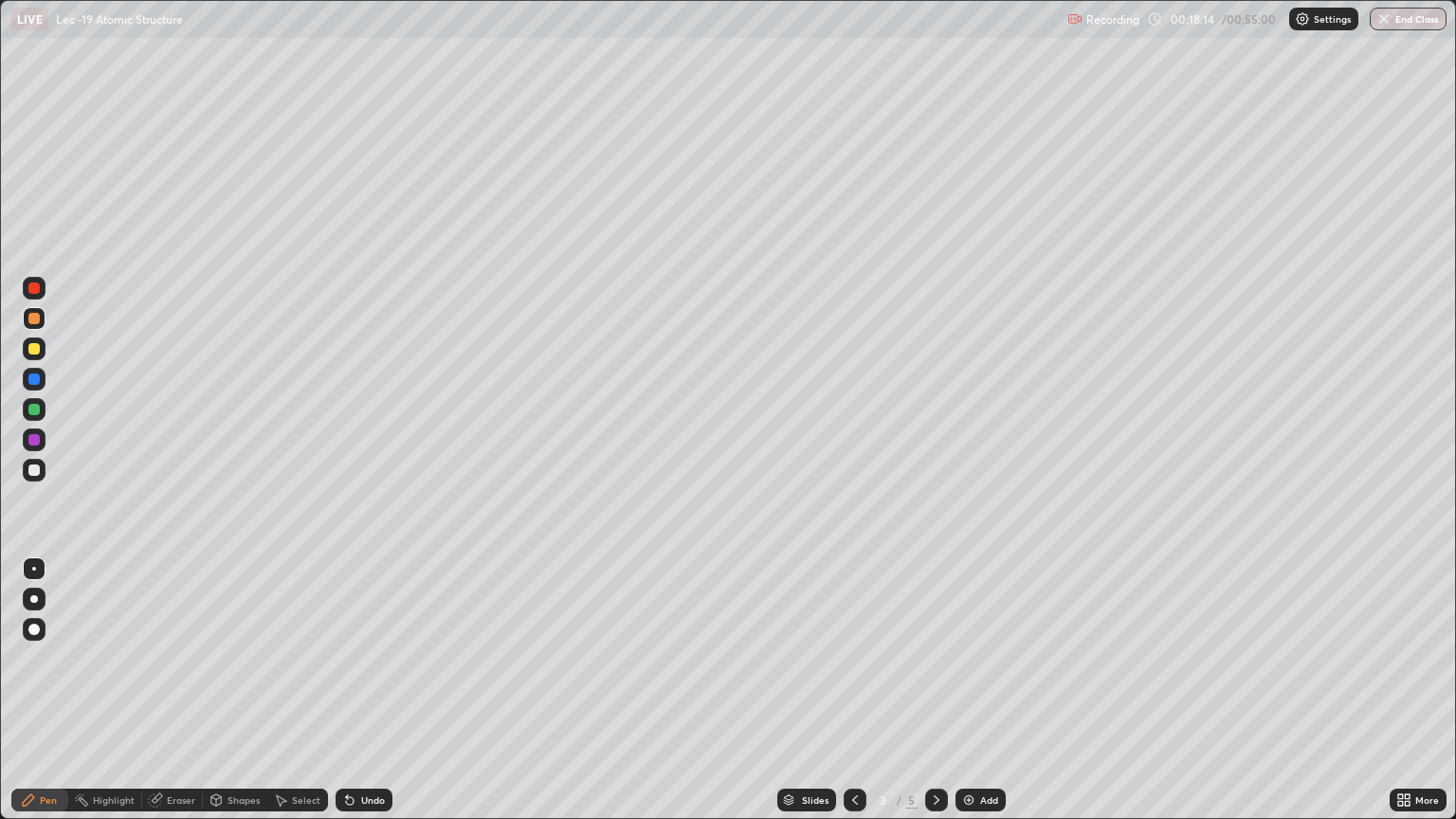 click 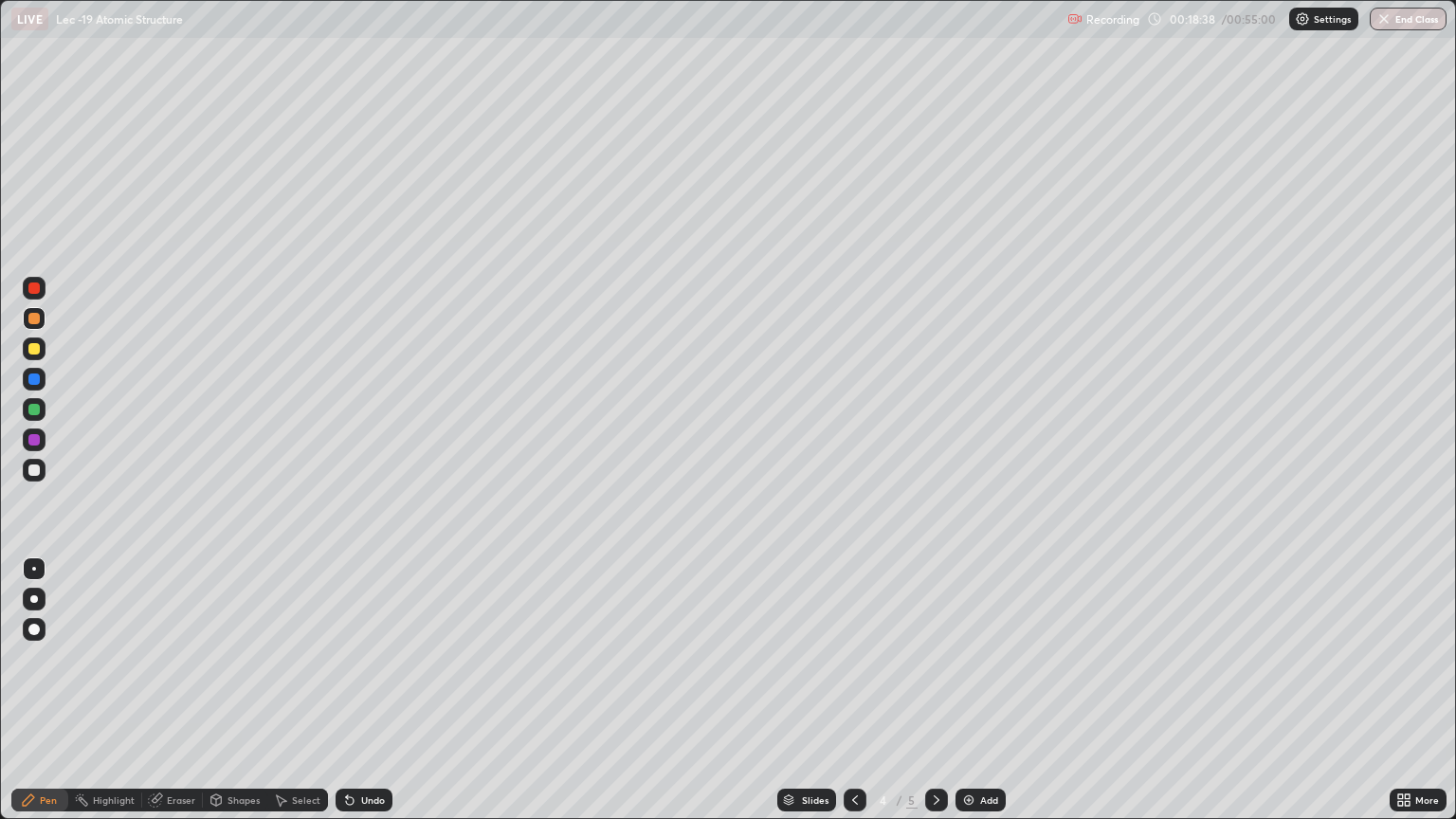 click 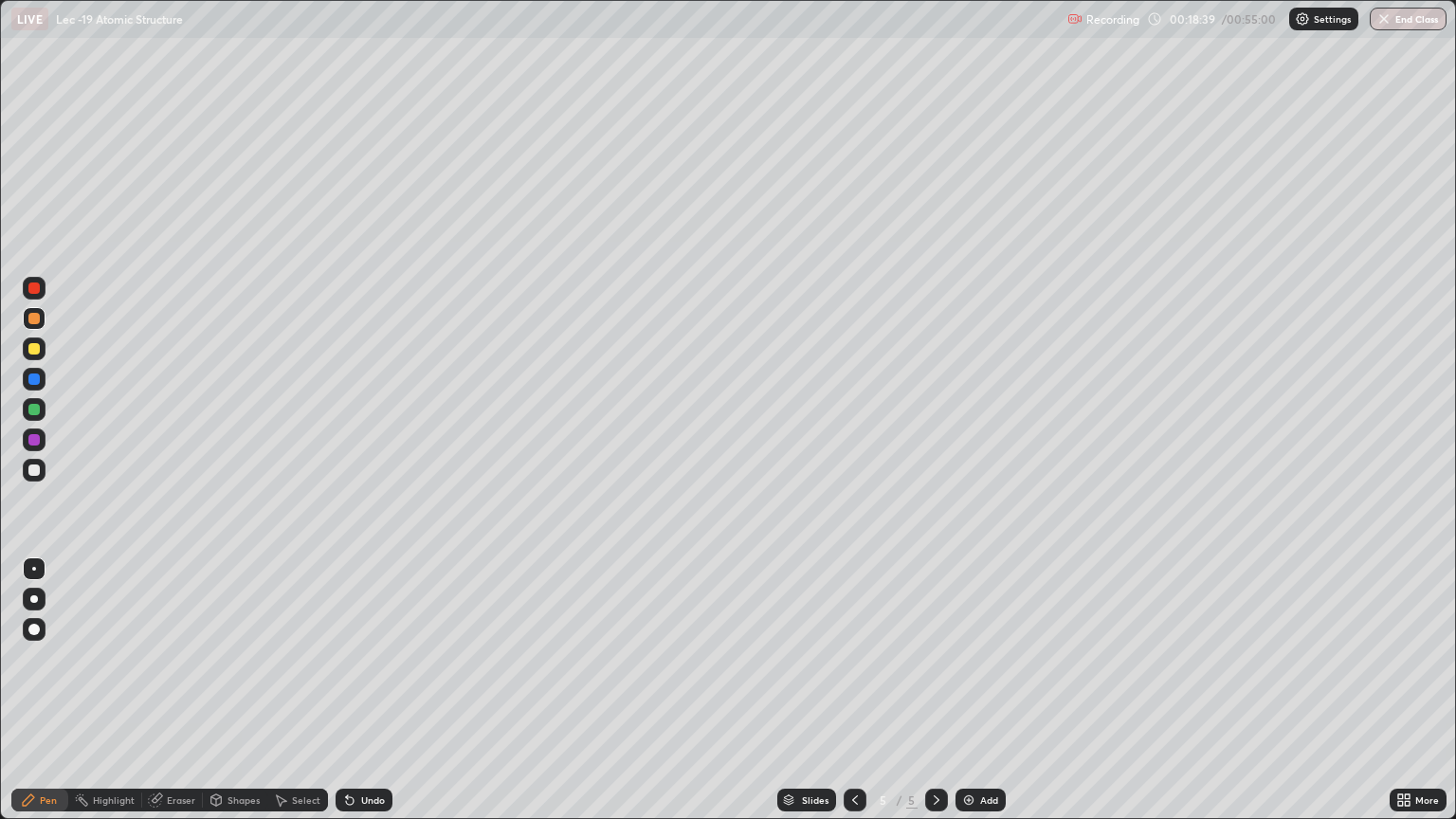 click 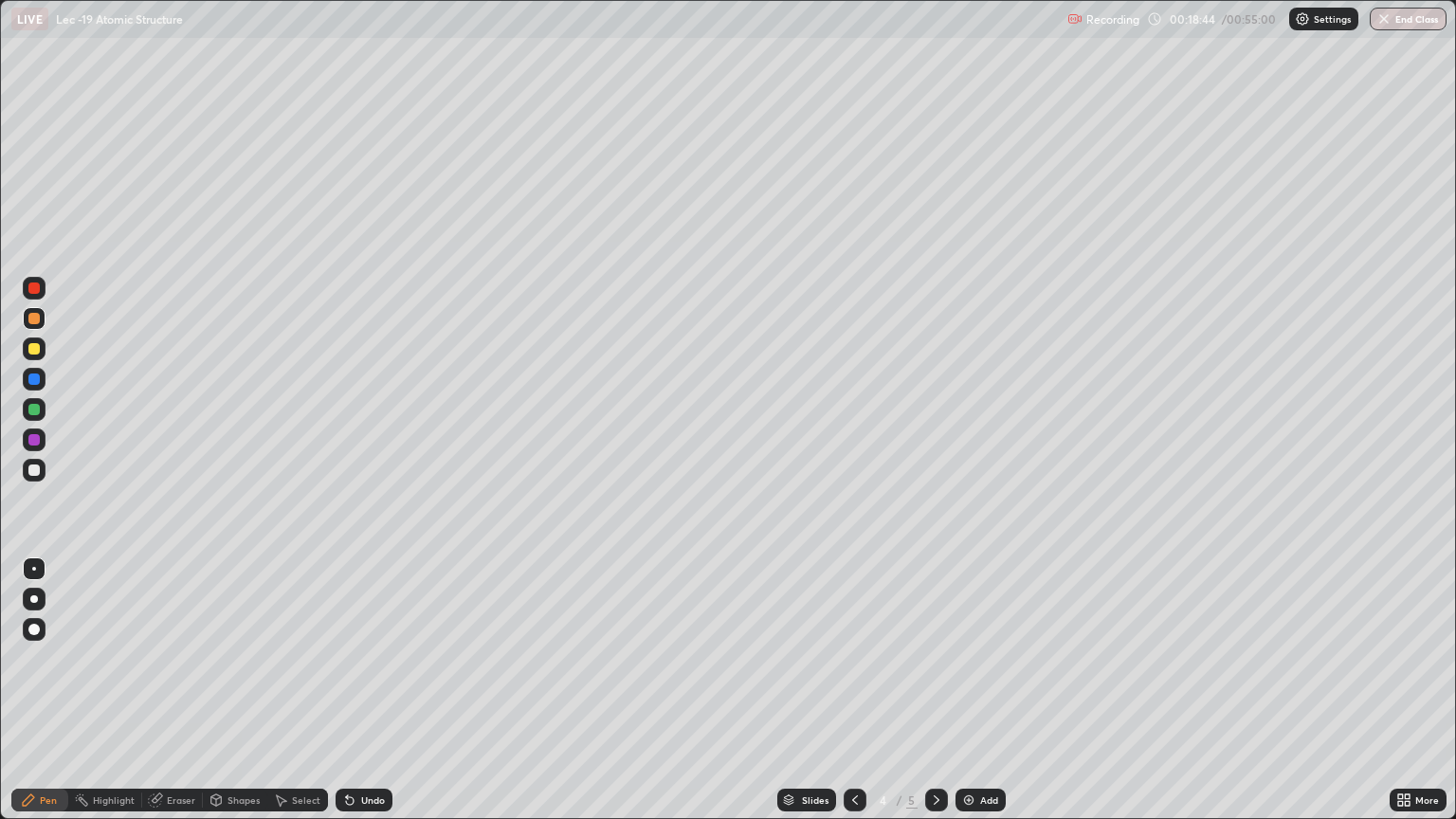 click 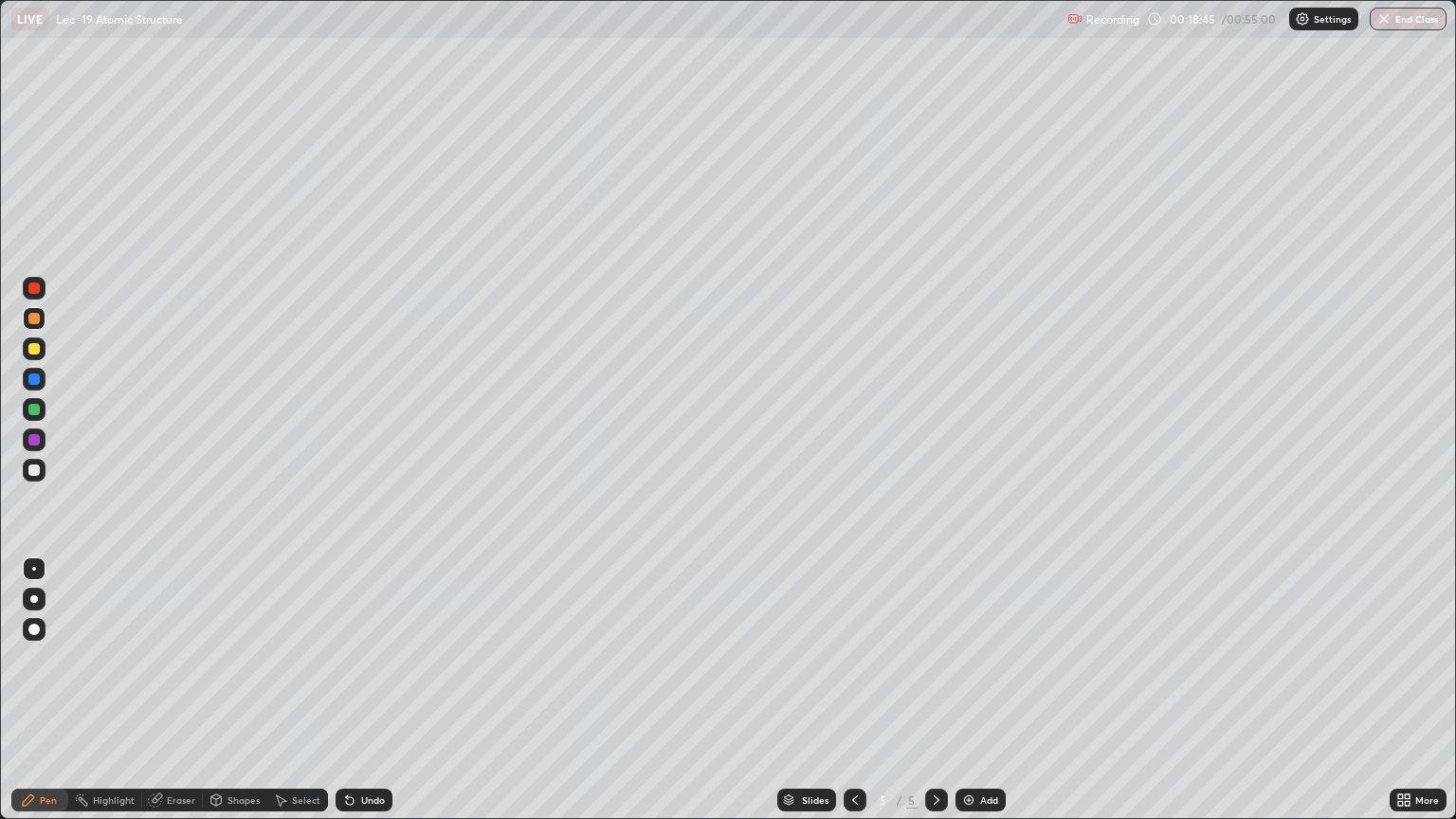 click 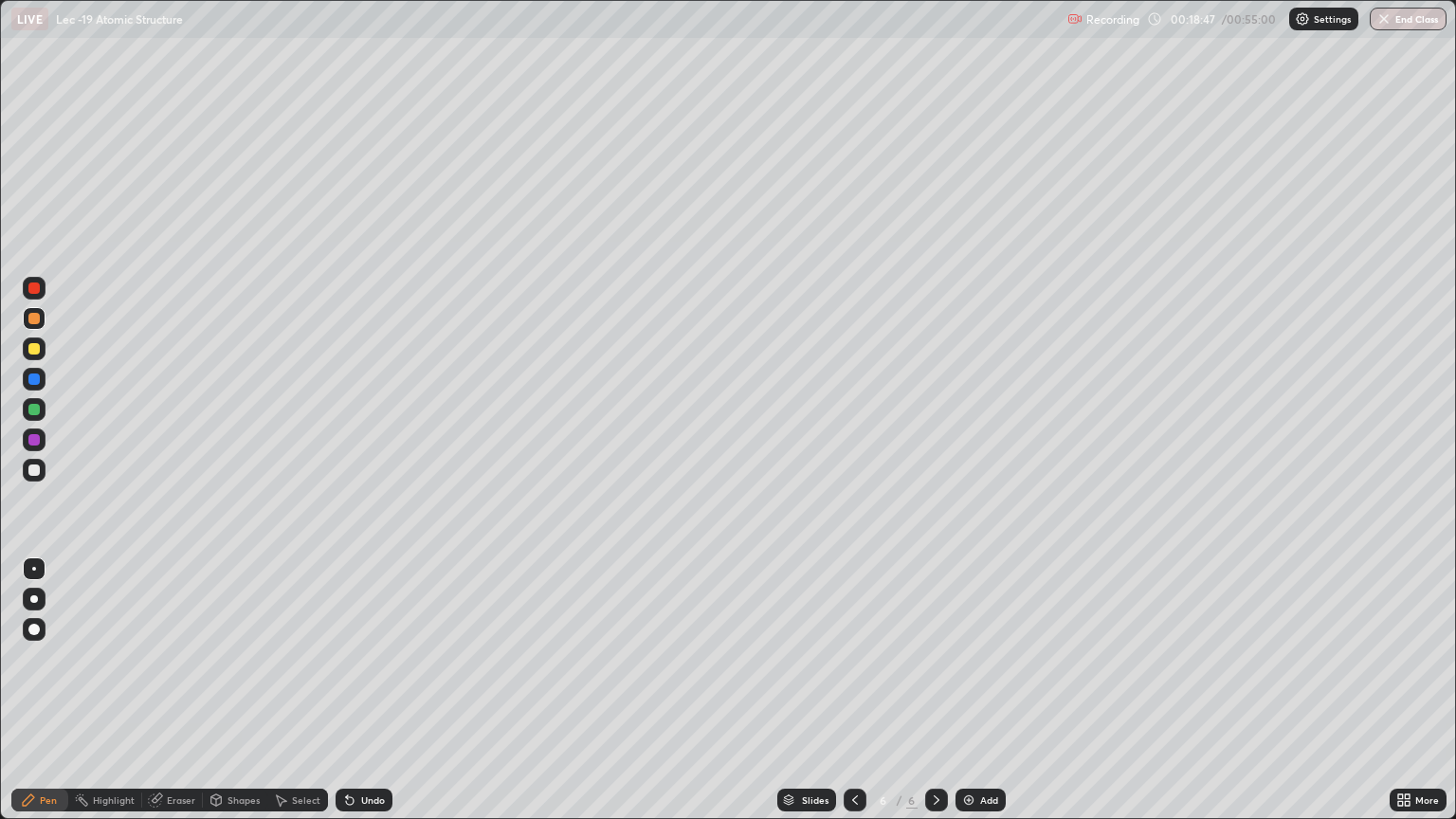 click at bounding box center (34, 470) 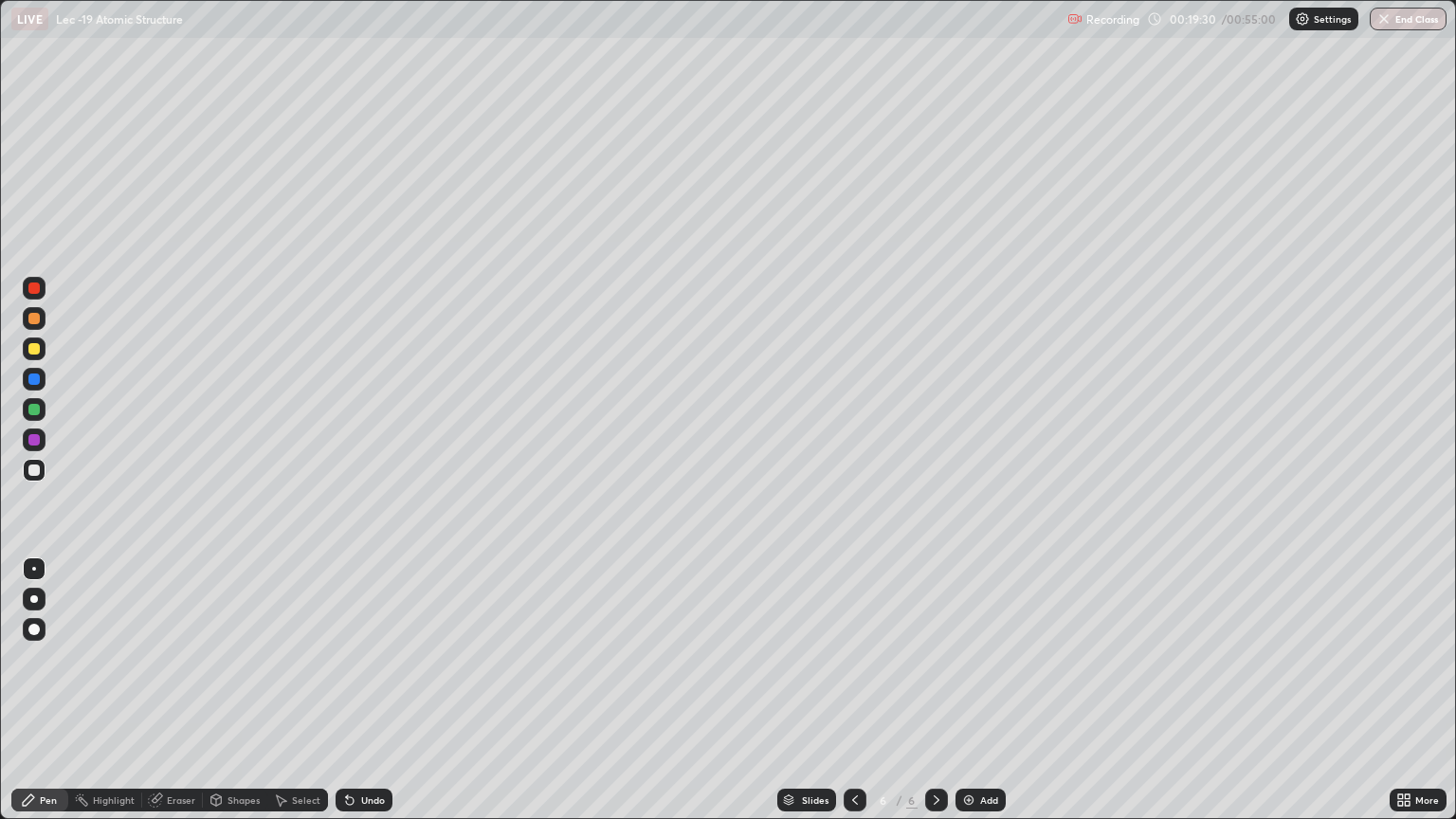 click at bounding box center [34, 349] 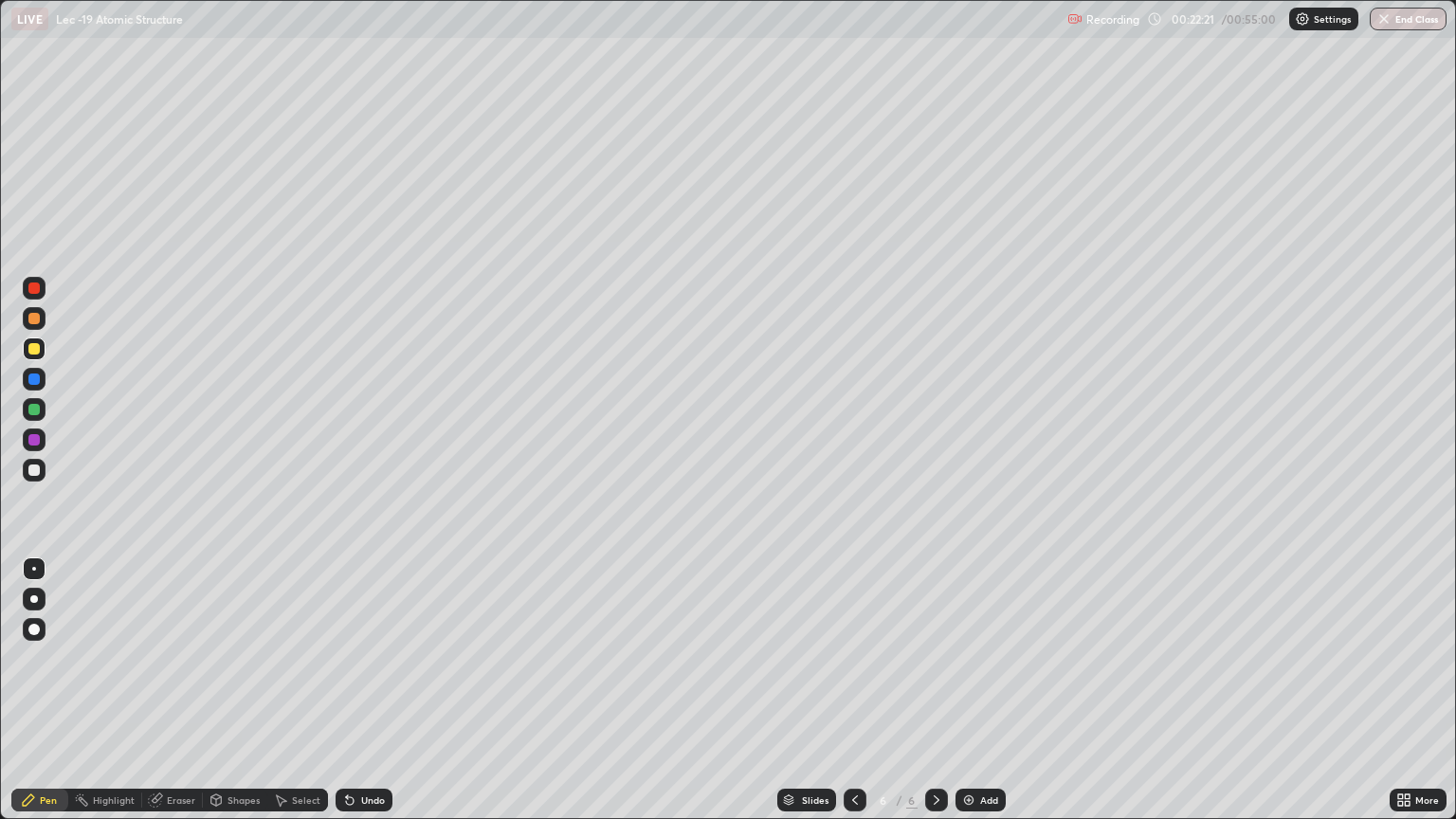 click at bounding box center [969, 800] 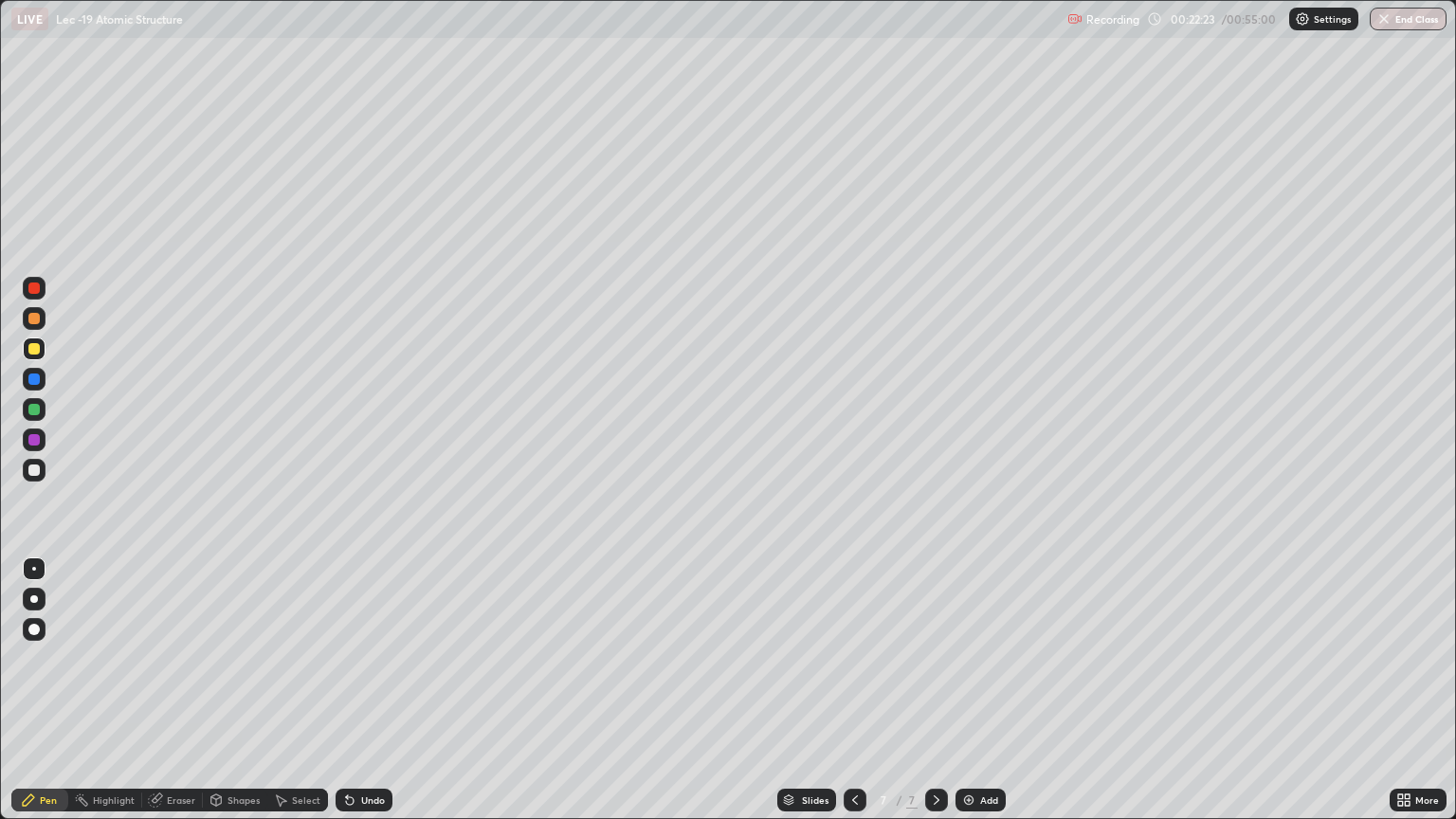click at bounding box center [34, 470] 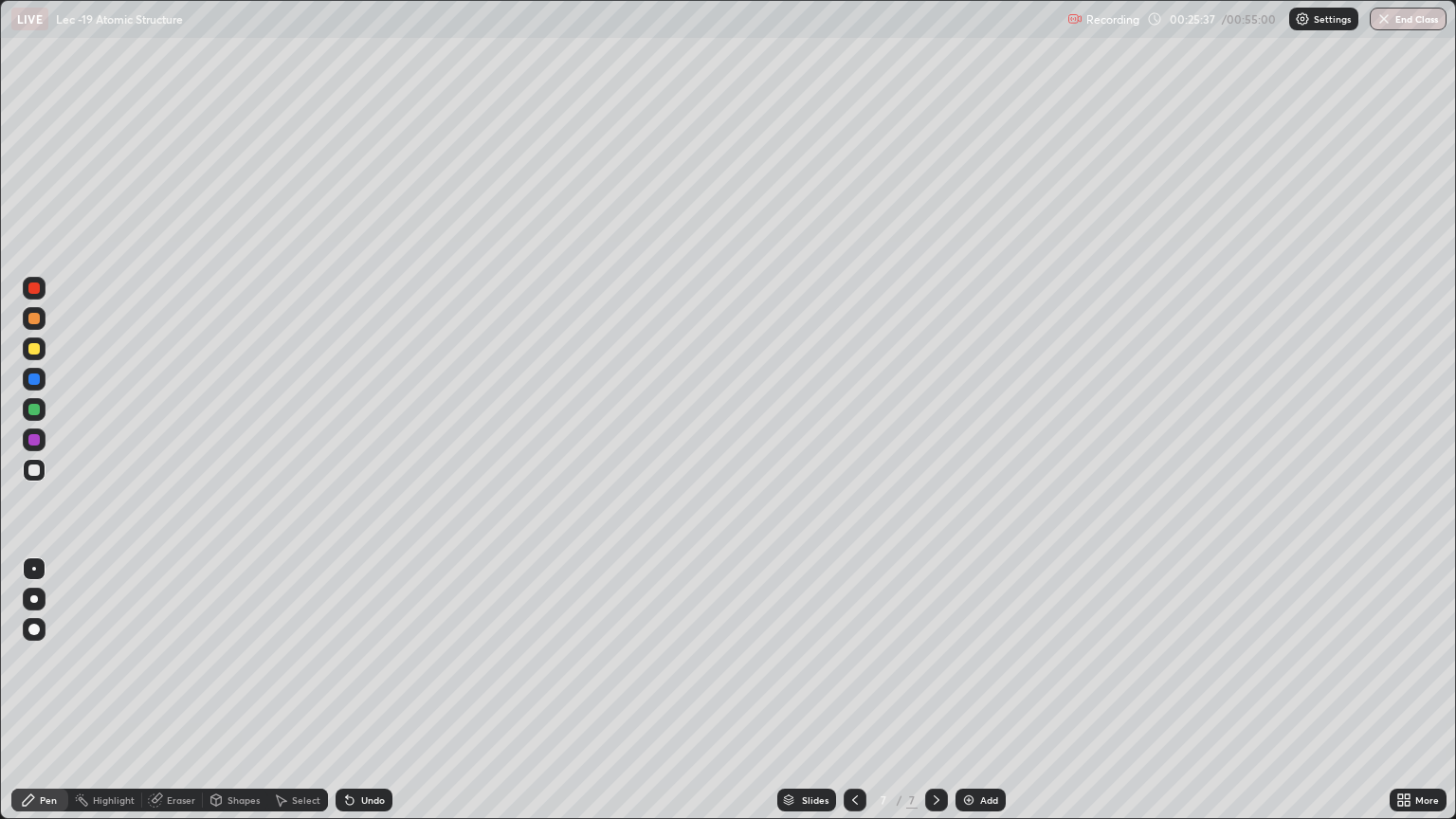 click at bounding box center (34, 349) 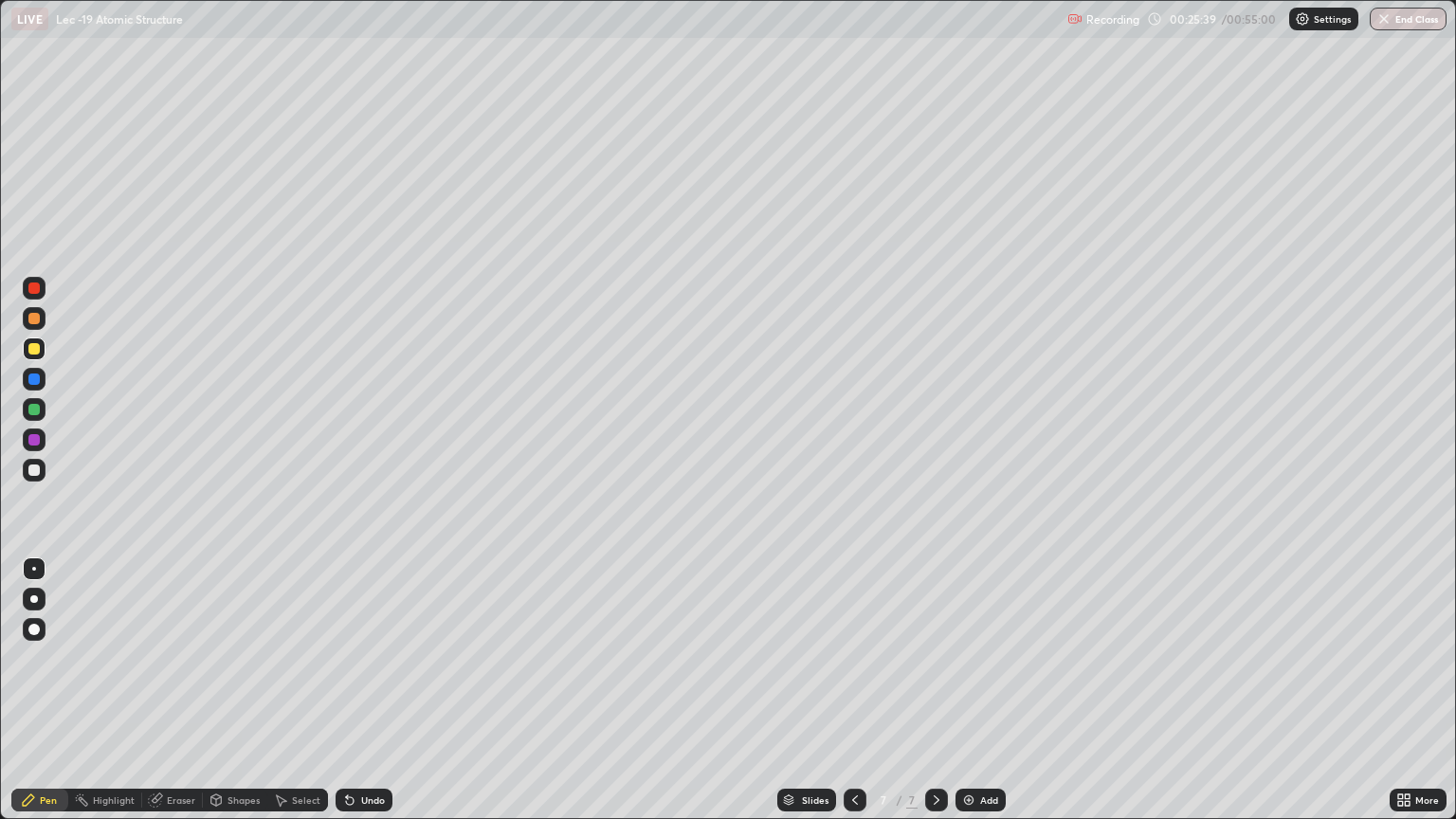 click on "Undo" at bounding box center [364, 800] 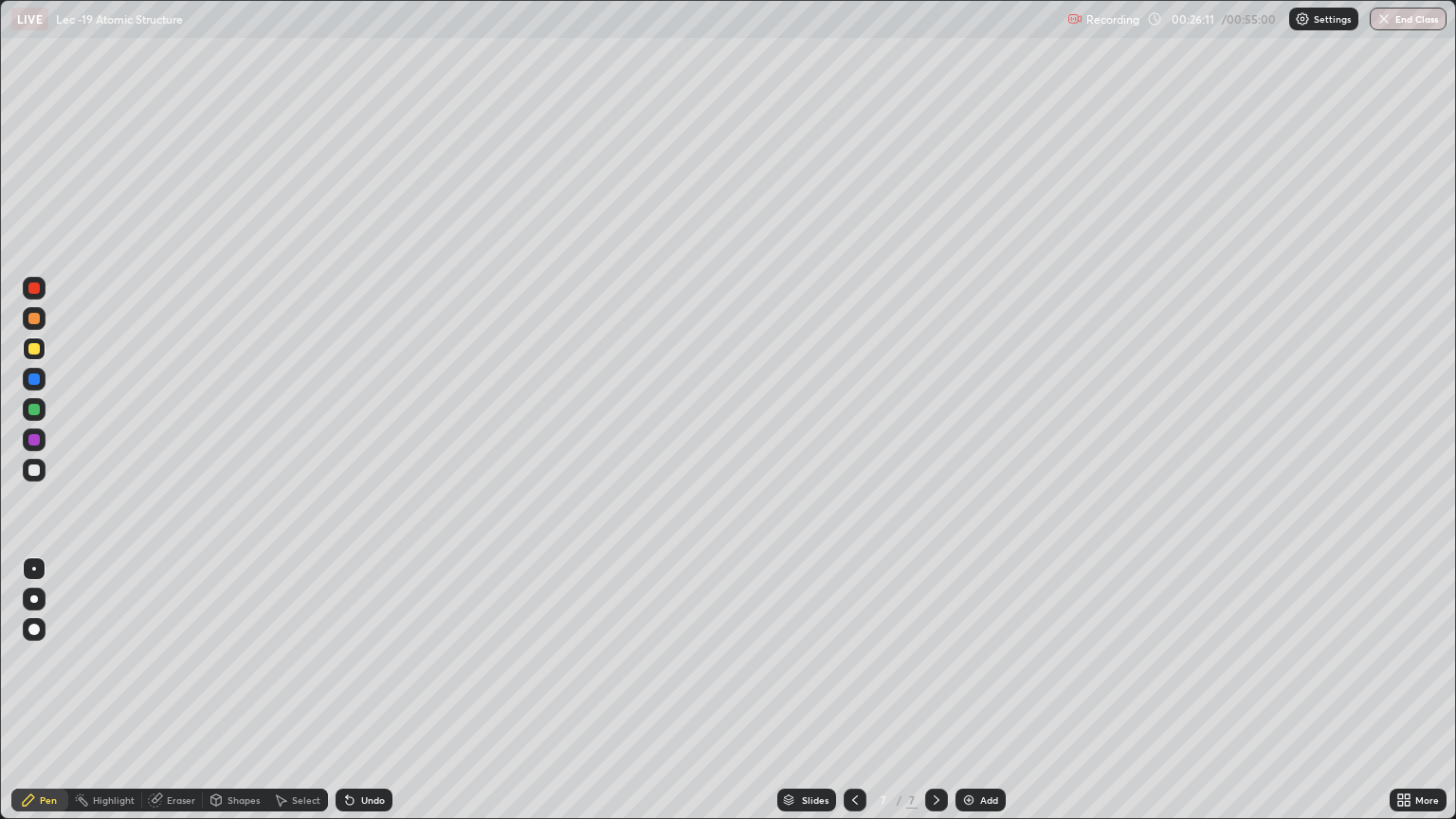 click on "Undo" at bounding box center [373, 800] 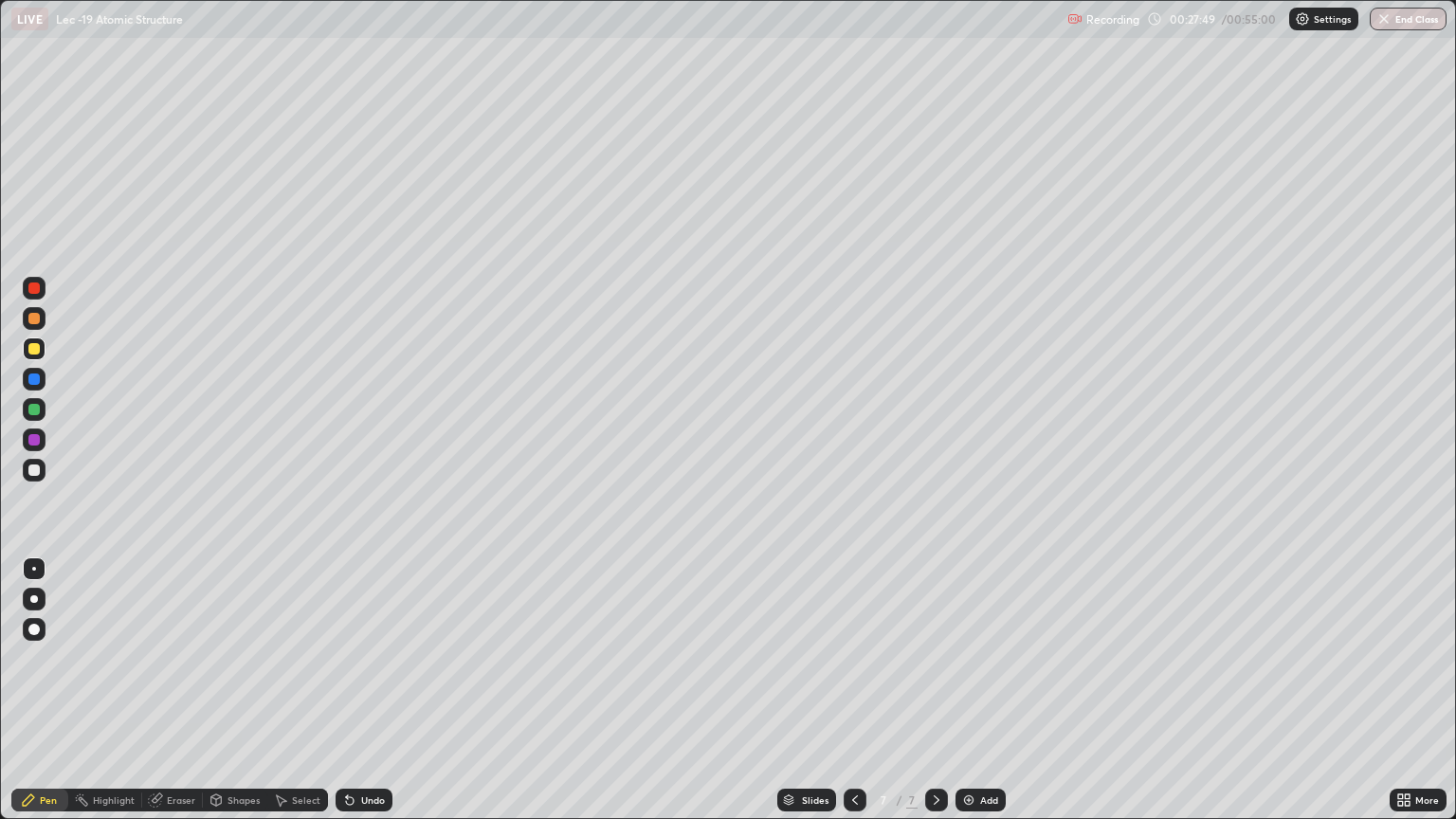 click at bounding box center [969, 800] 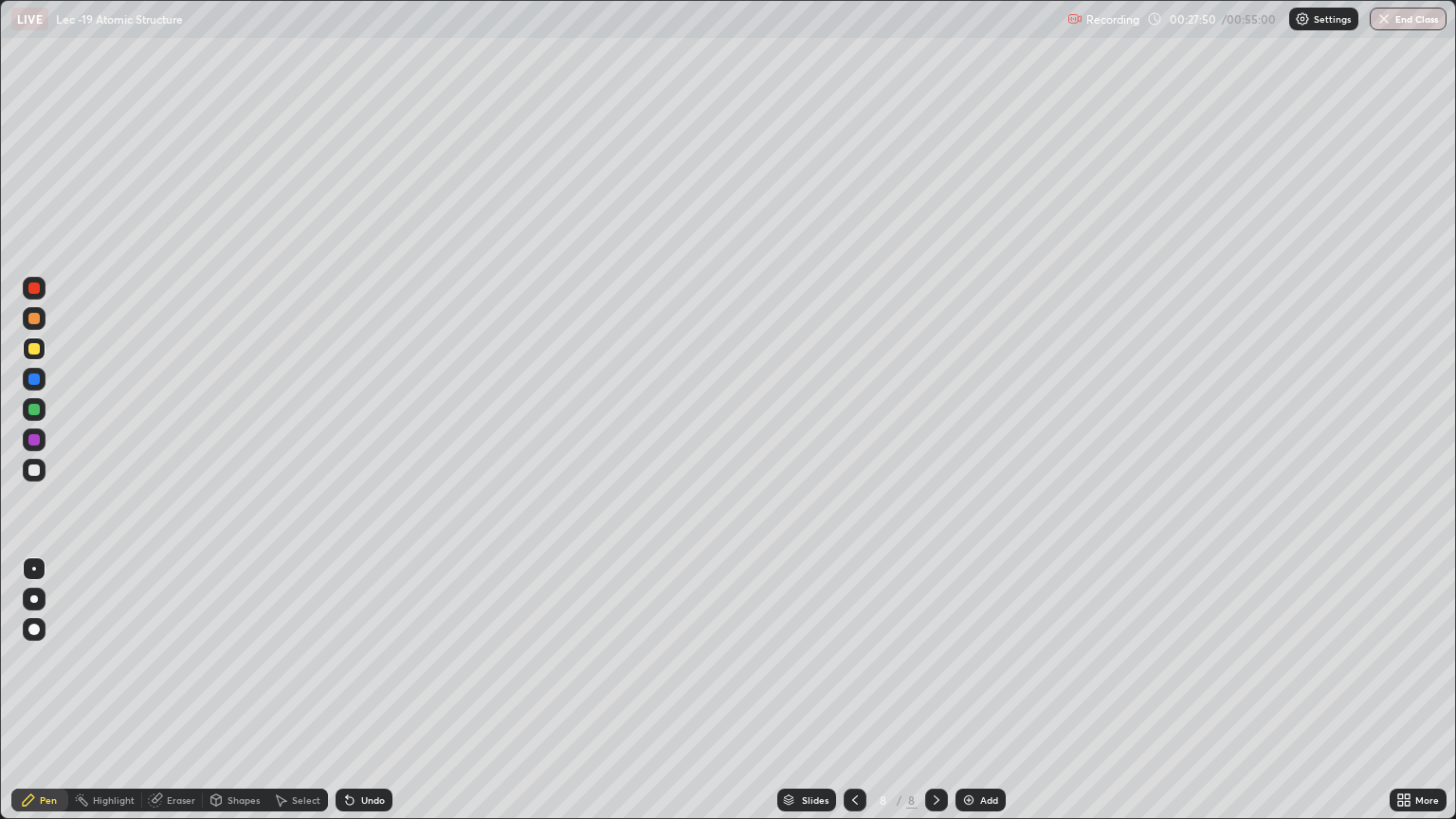 click at bounding box center [34, 470] 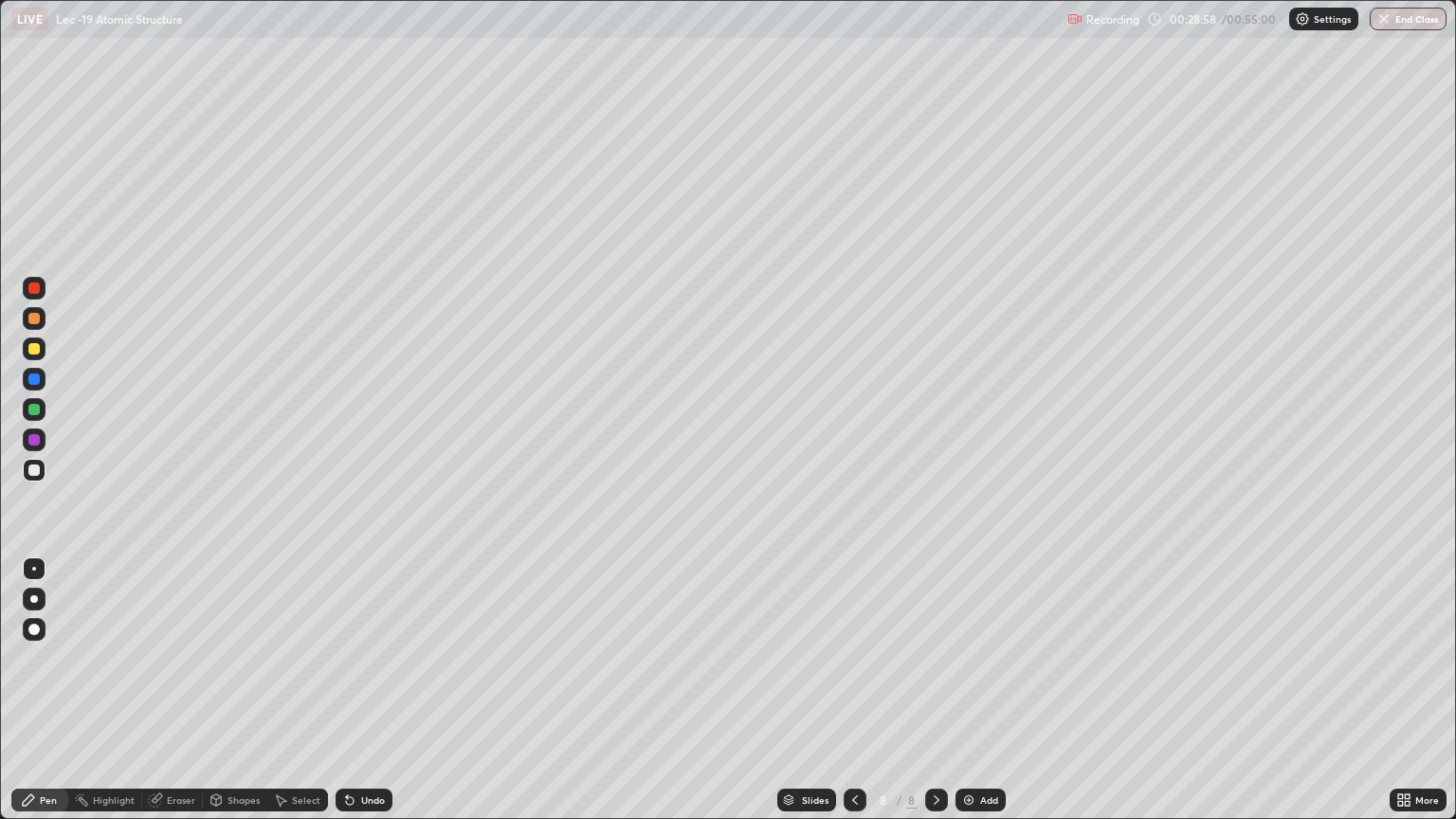 click at bounding box center [34, 349] 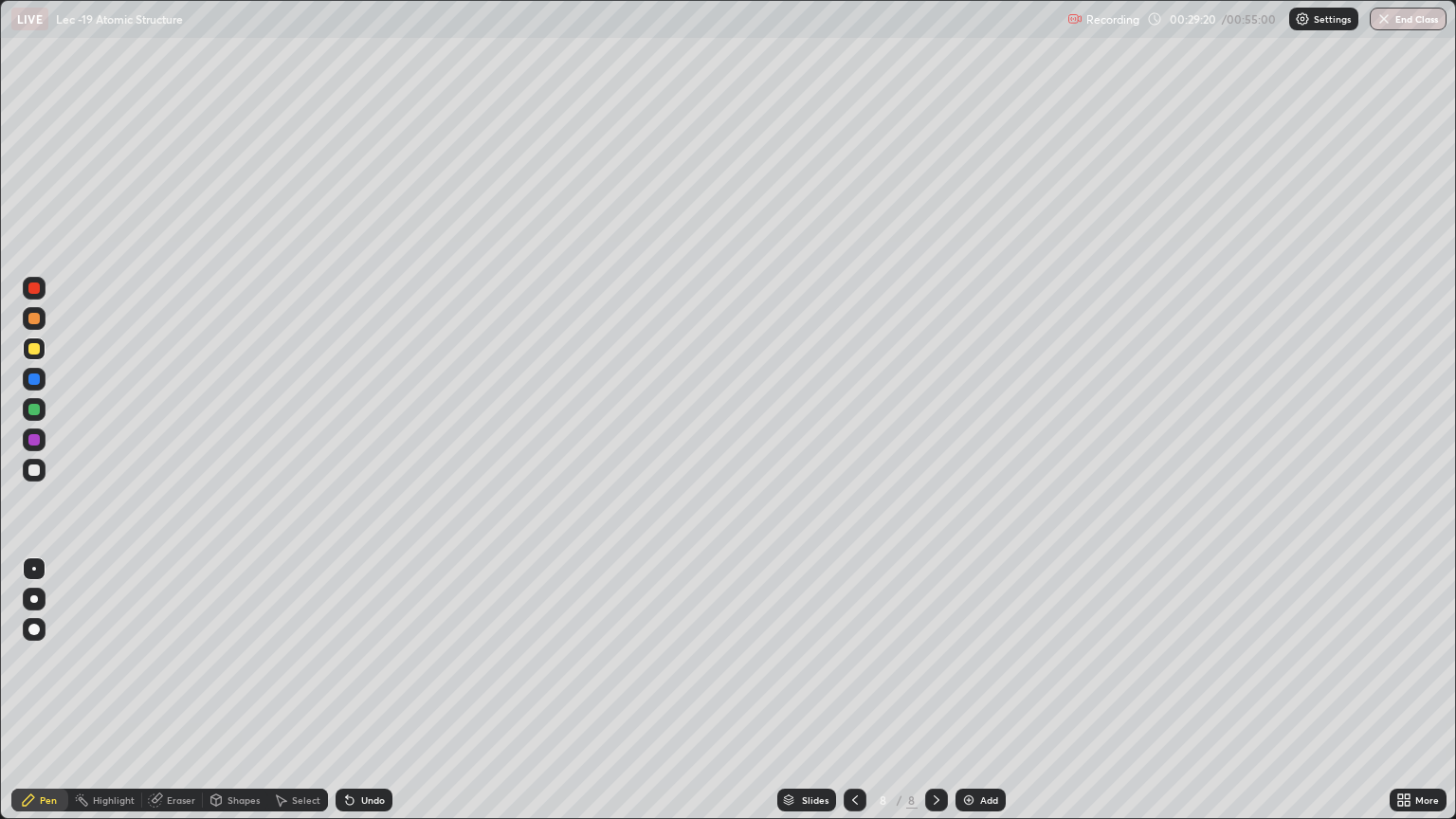 click on "Undo" at bounding box center (373, 800) 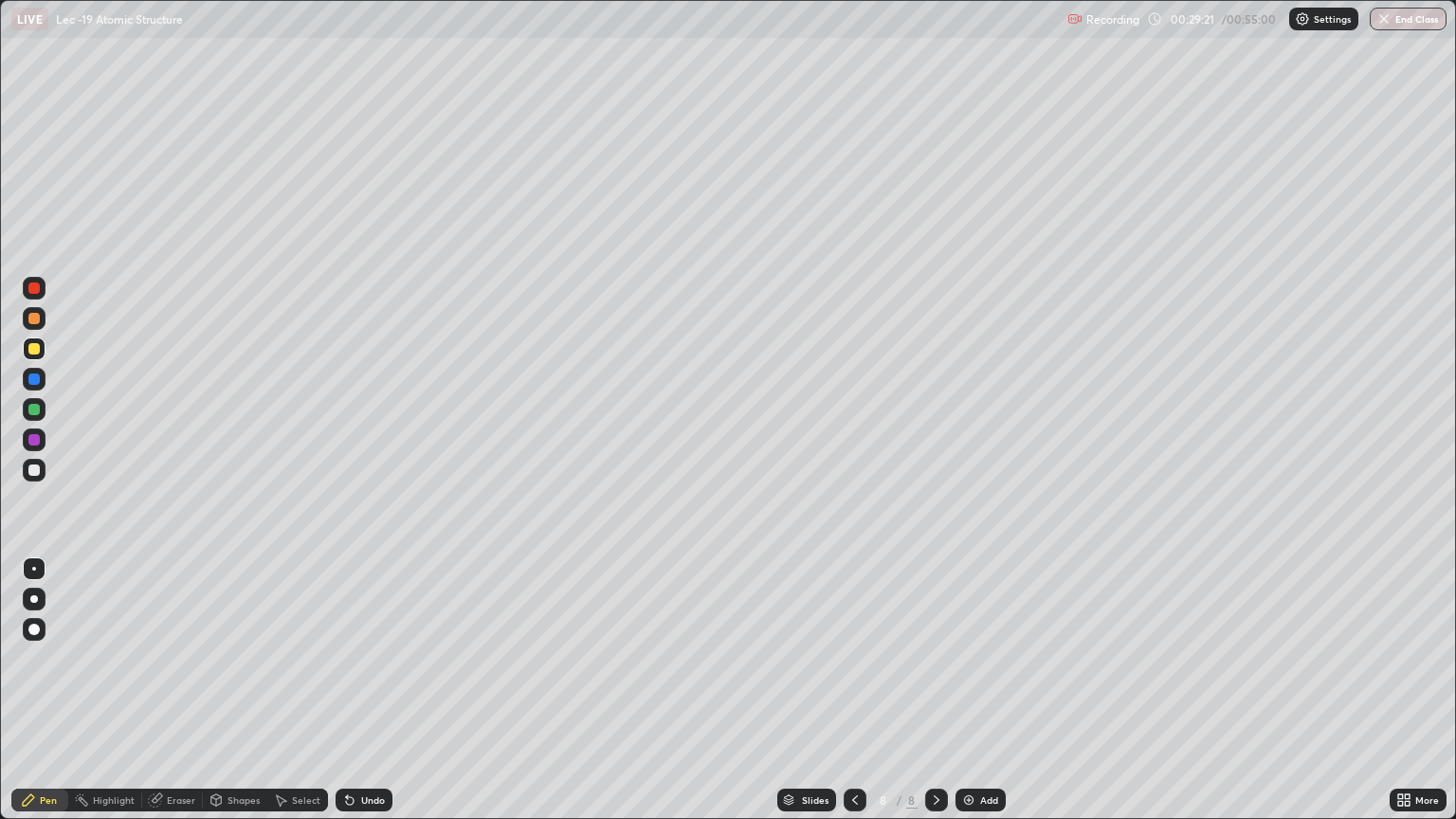 click on "Undo" at bounding box center [373, 800] 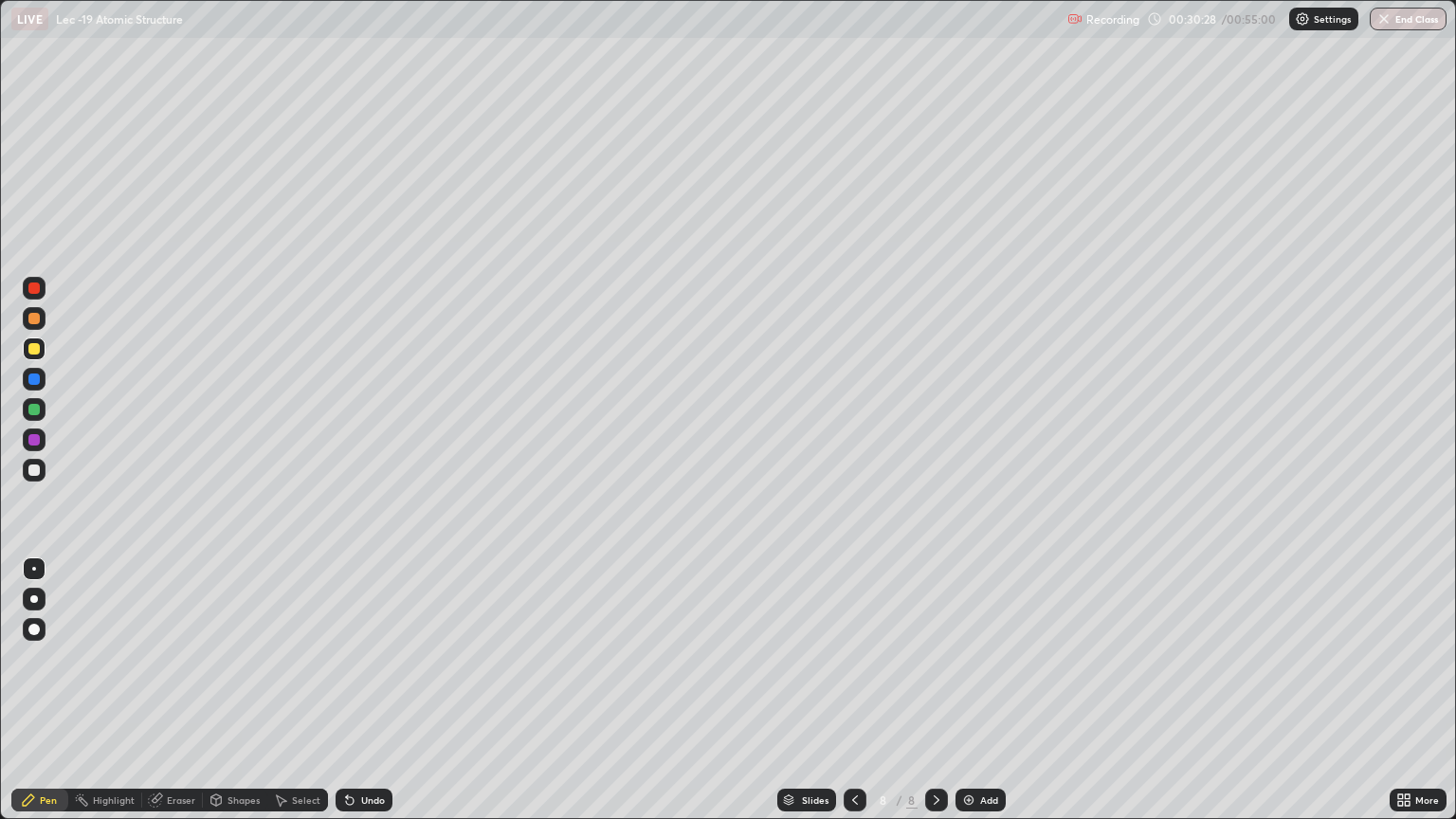 click on "Shapes" at bounding box center (235, 800) 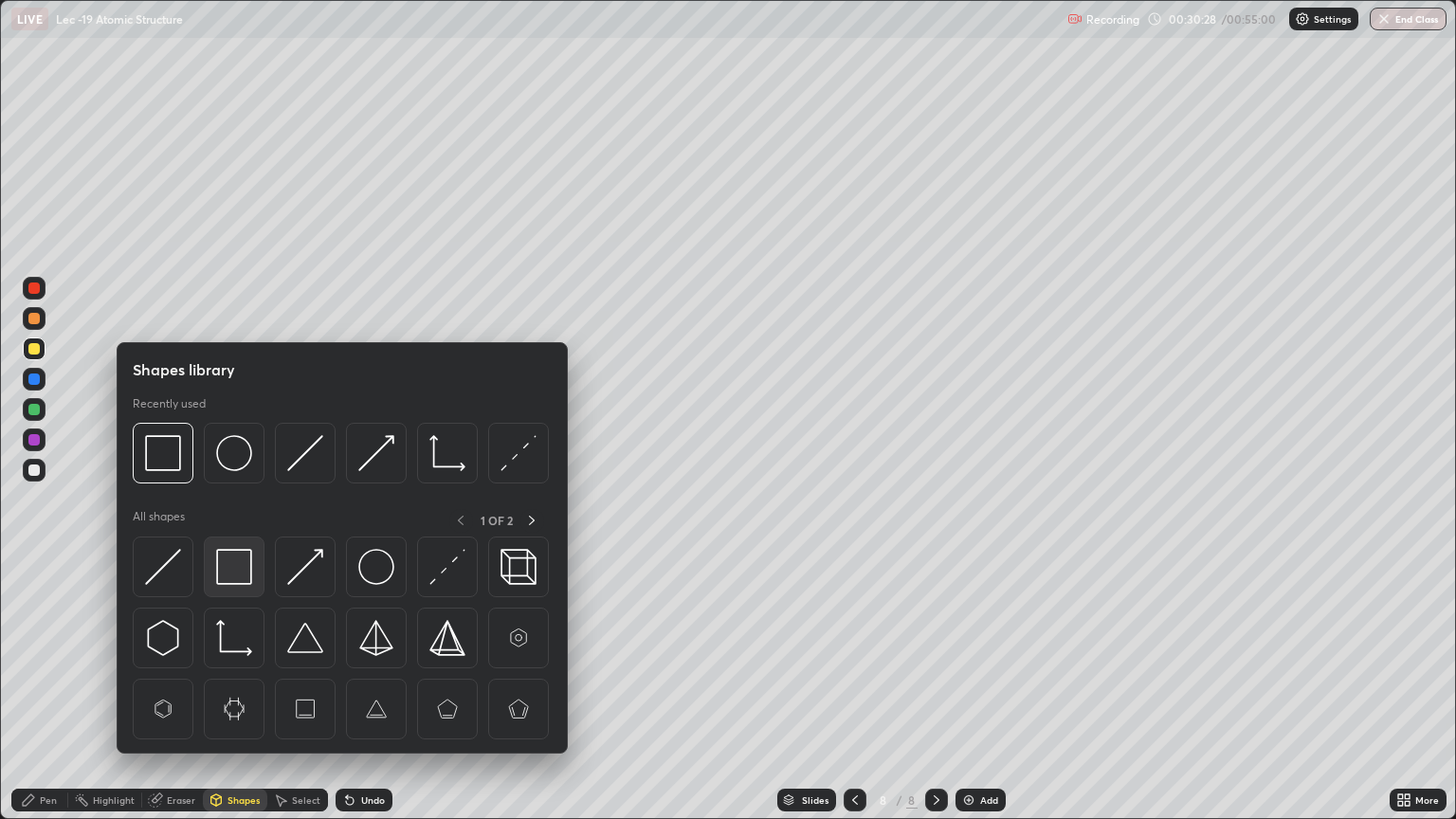 click at bounding box center (234, 567) 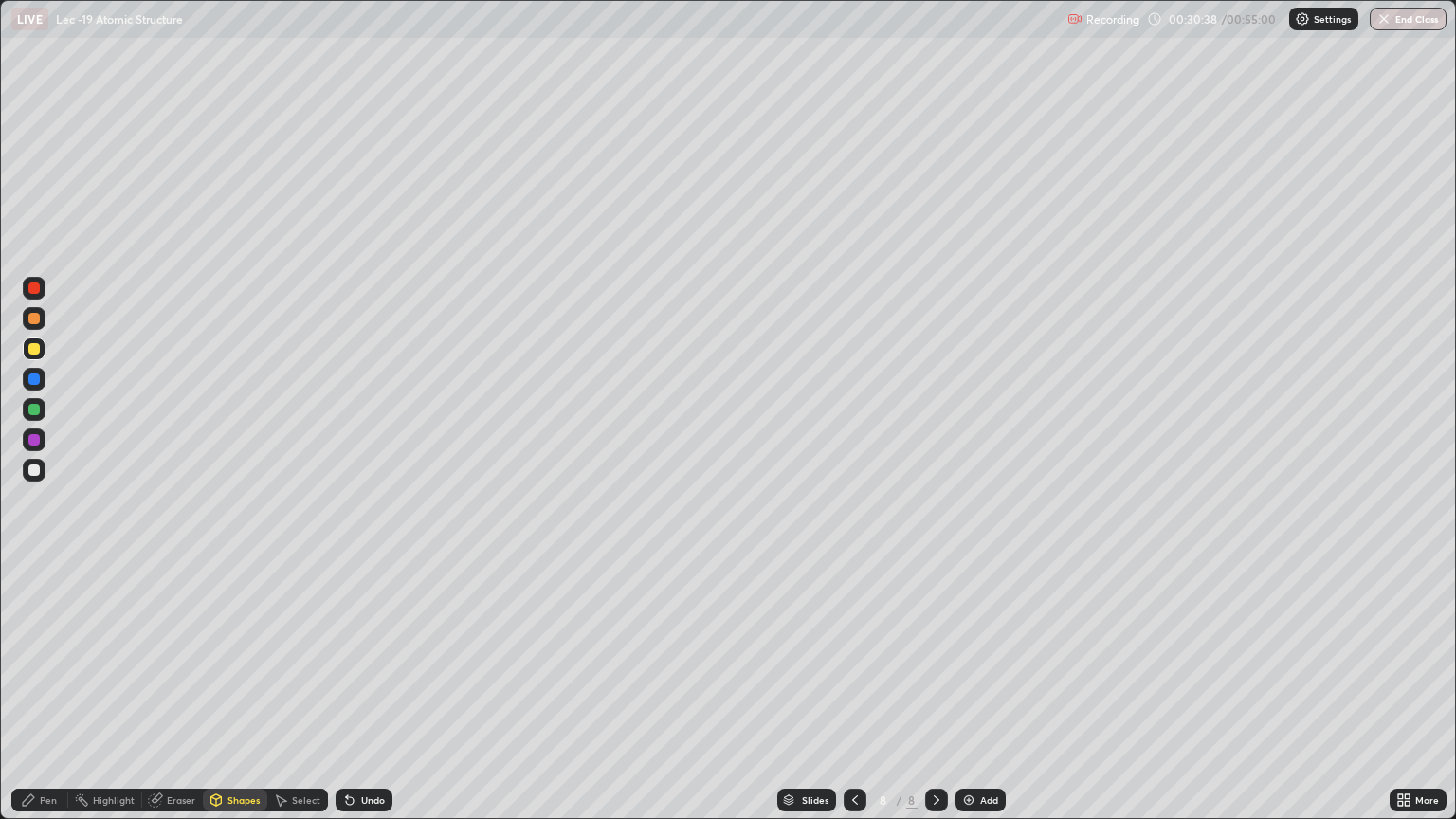 click on "Pen" at bounding box center [40, 800] 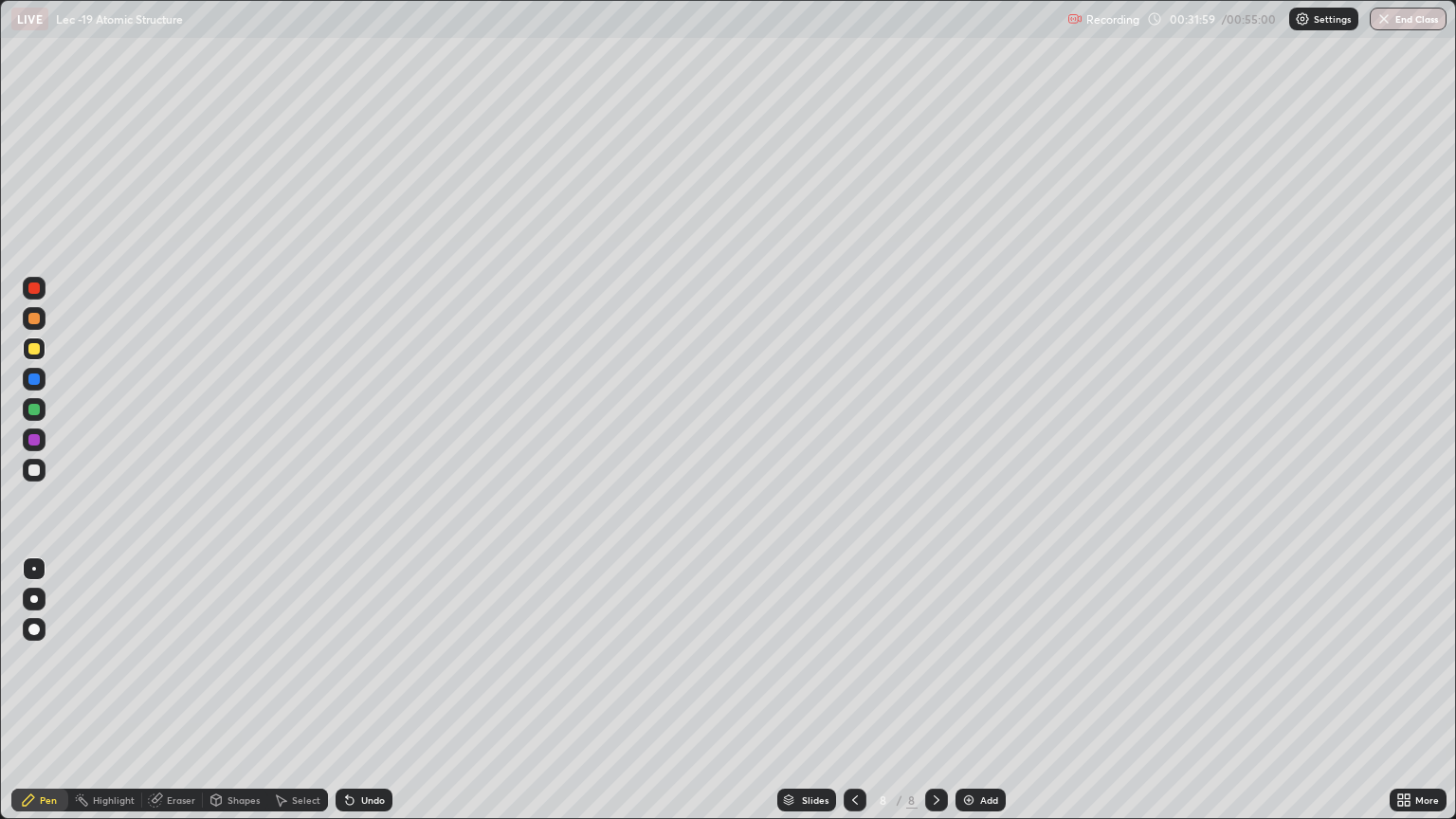click on "Shapes" at bounding box center [244, 800] 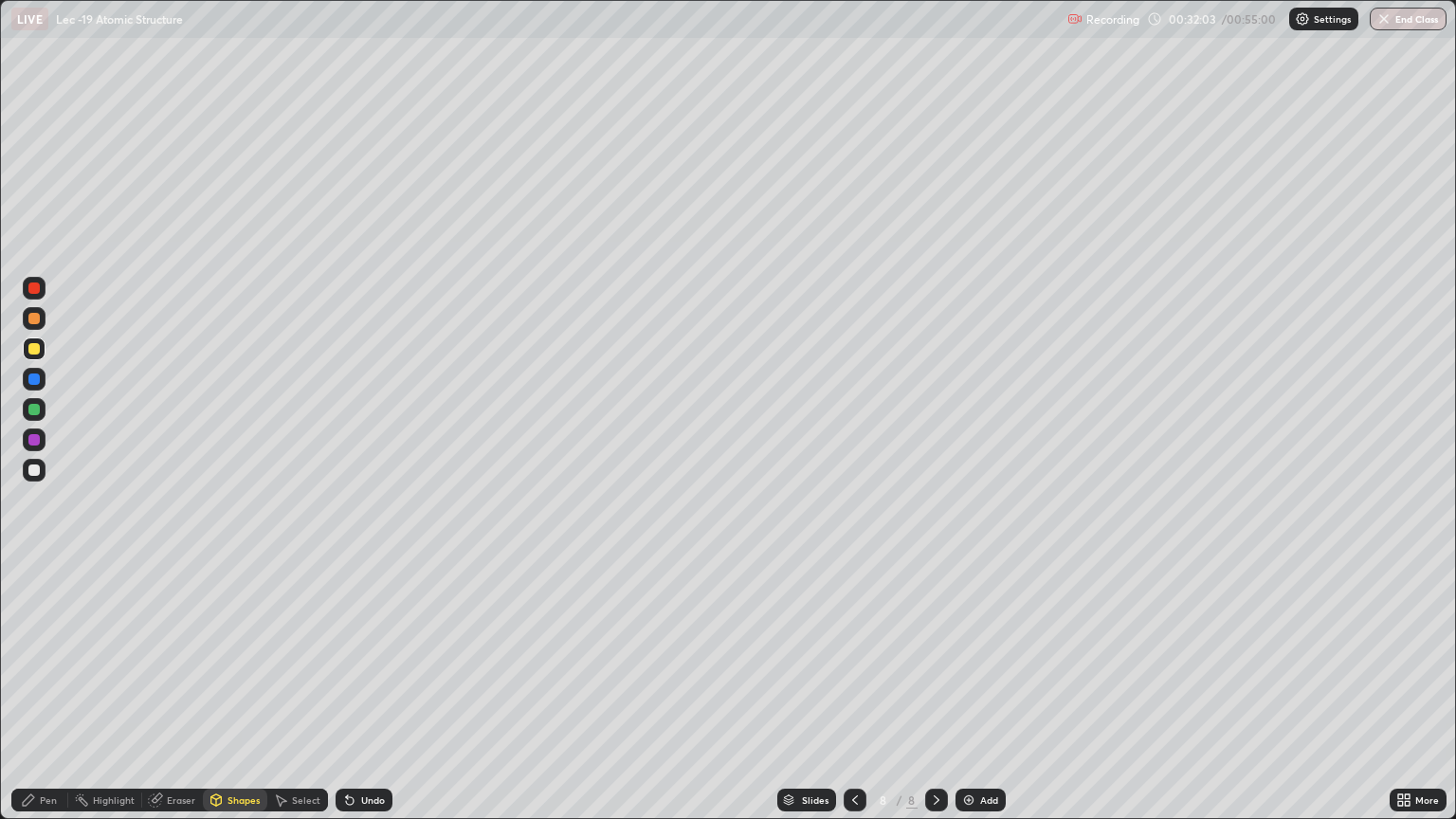 click on "Undo" at bounding box center (373, 800) 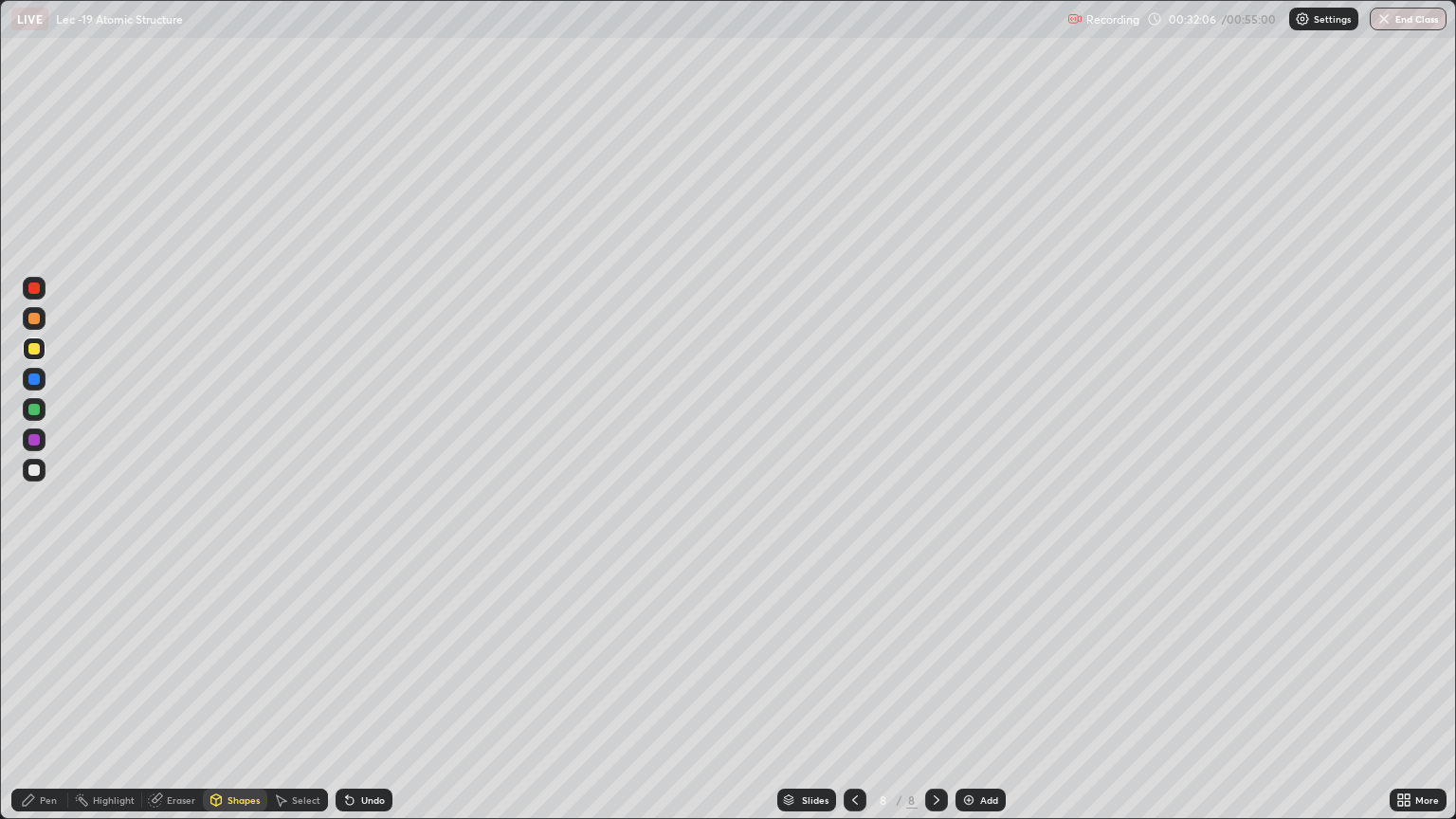 click on "Pen" at bounding box center [48, 800] 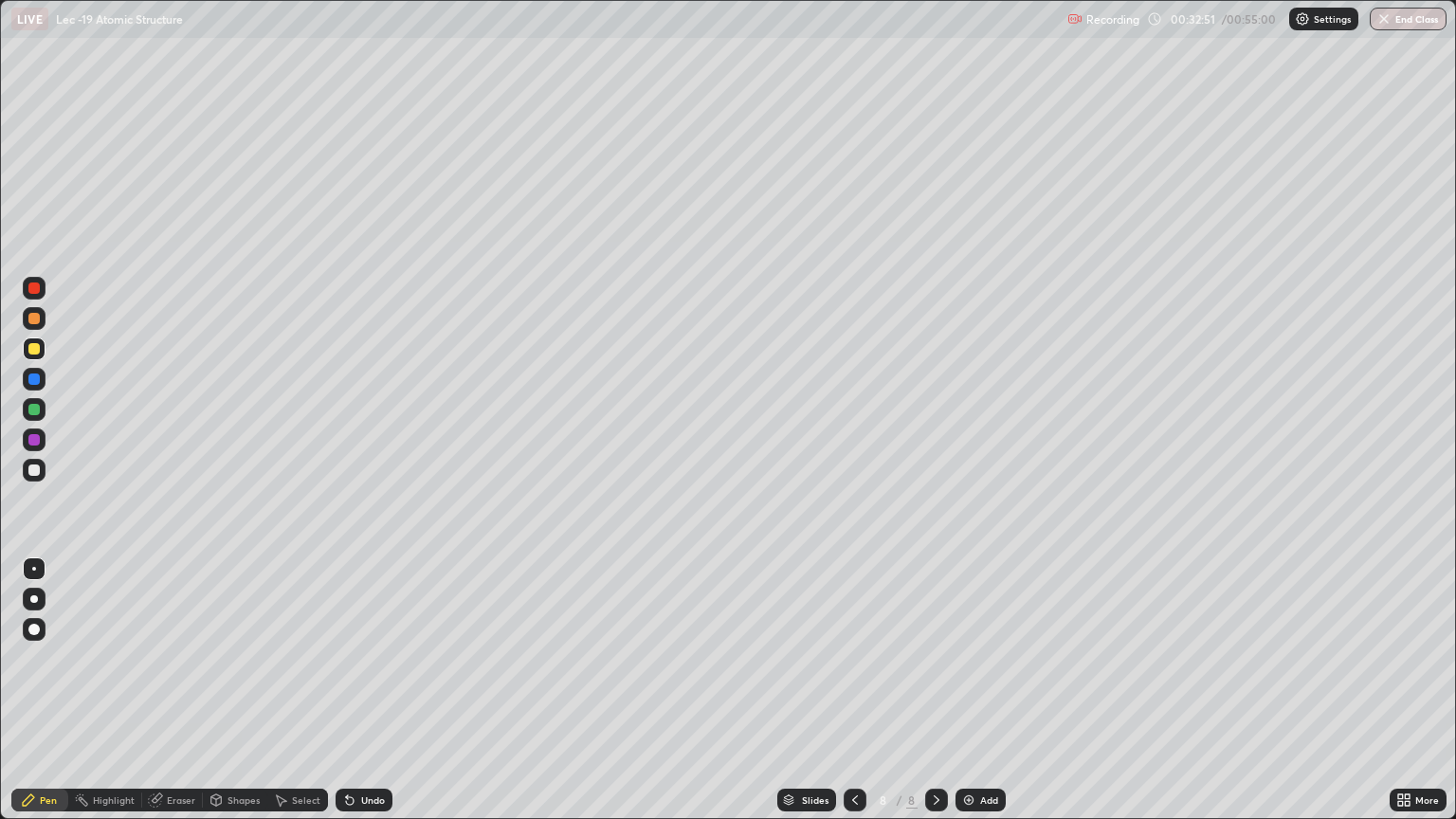 click on "Select" at bounding box center [306, 800] 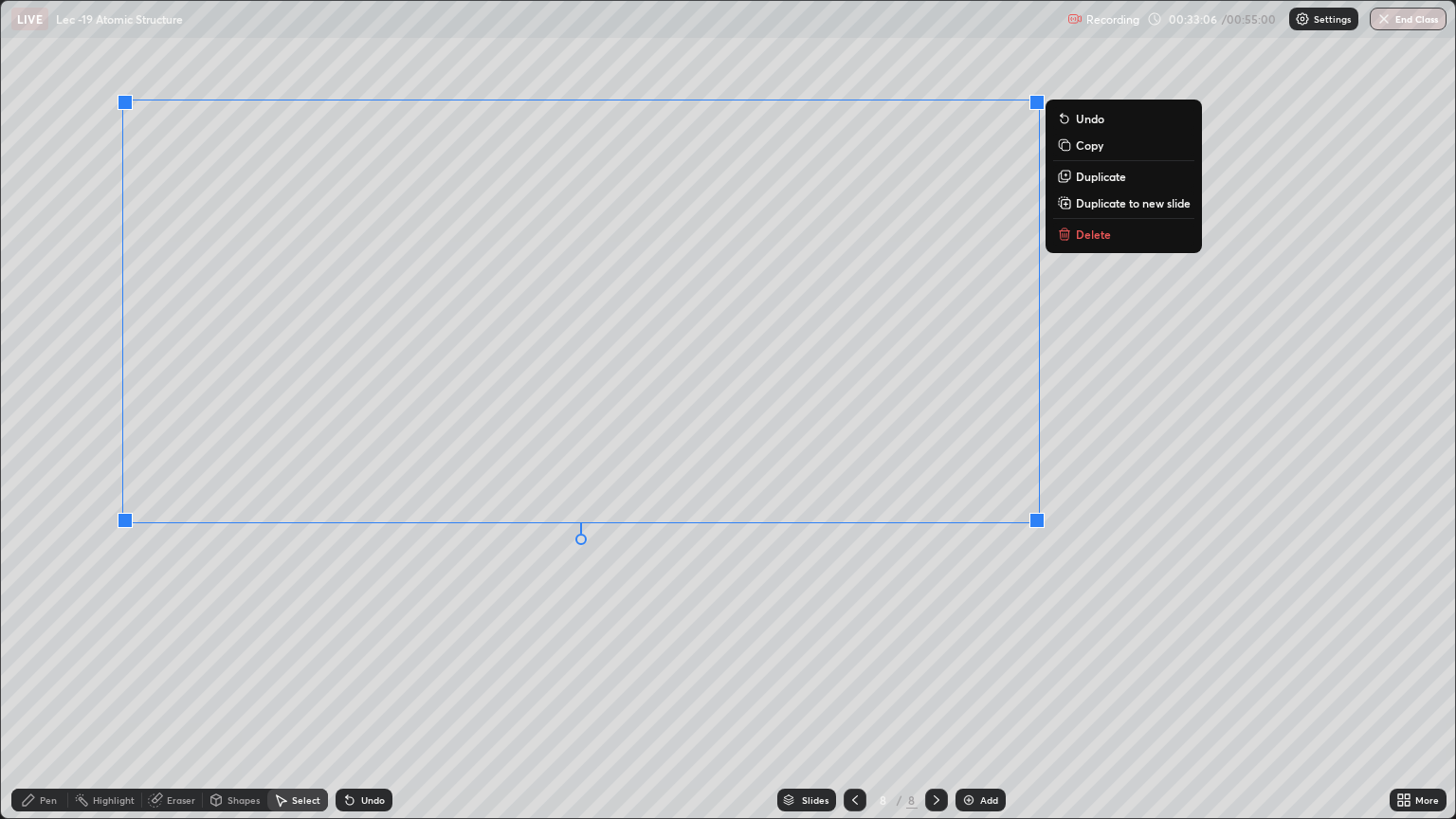 click on "Pen" at bounding box center [40, 800] 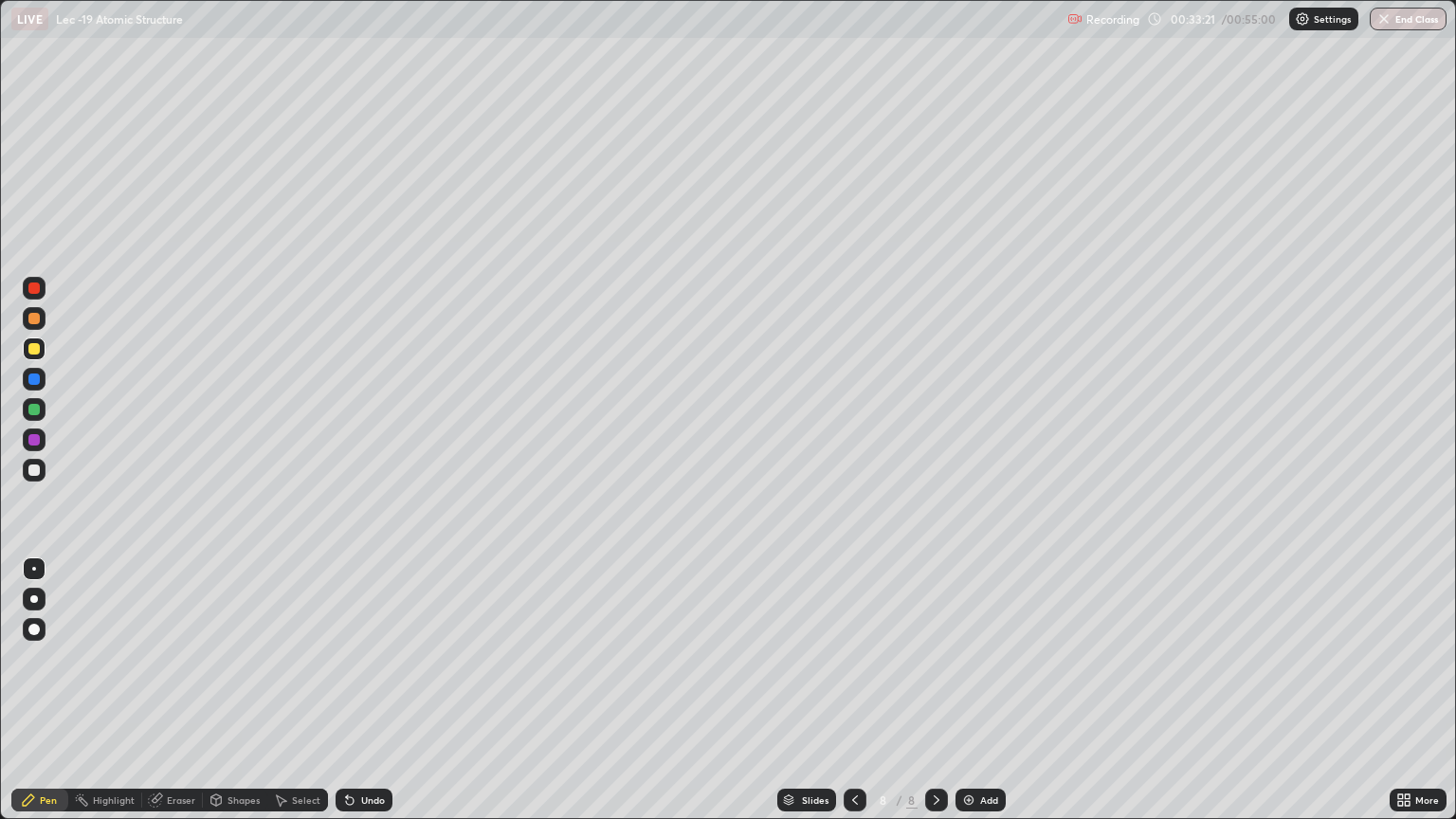 click on "Eraser" at bounding box center [181, 800] 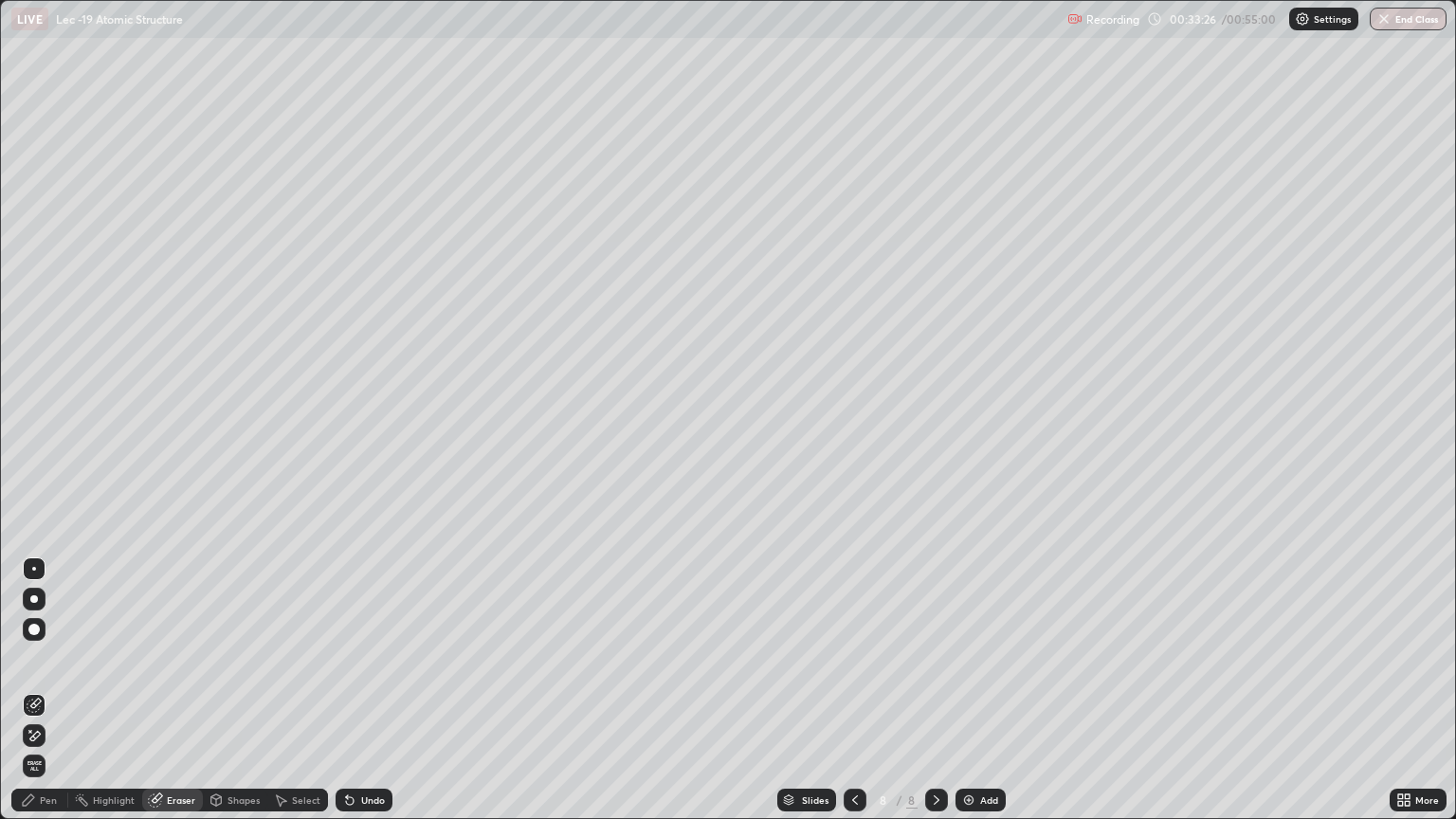 click on "Pen" at bounding box center (40, 800) 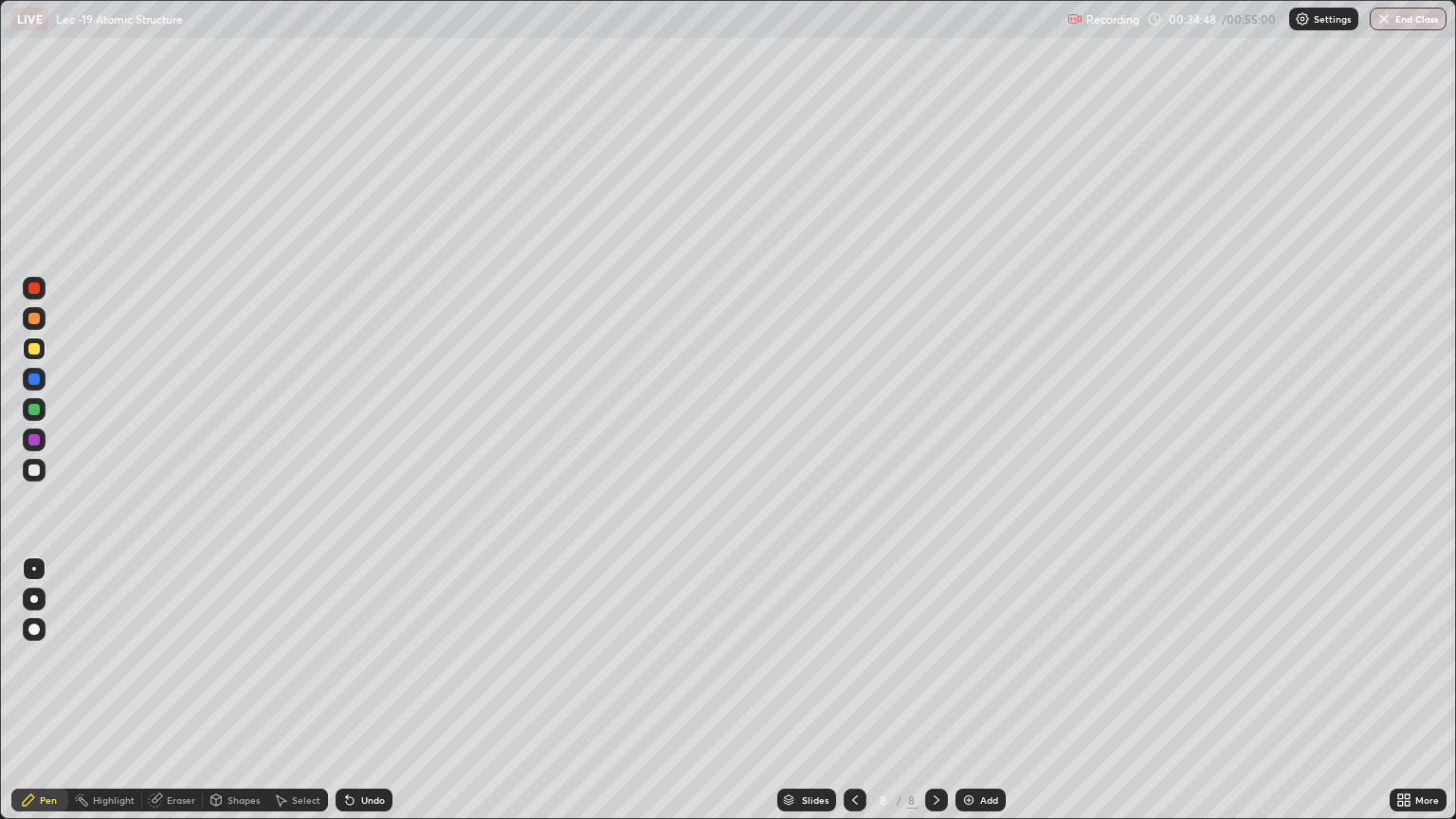 click on "Add" at bounding box center [989, 800] 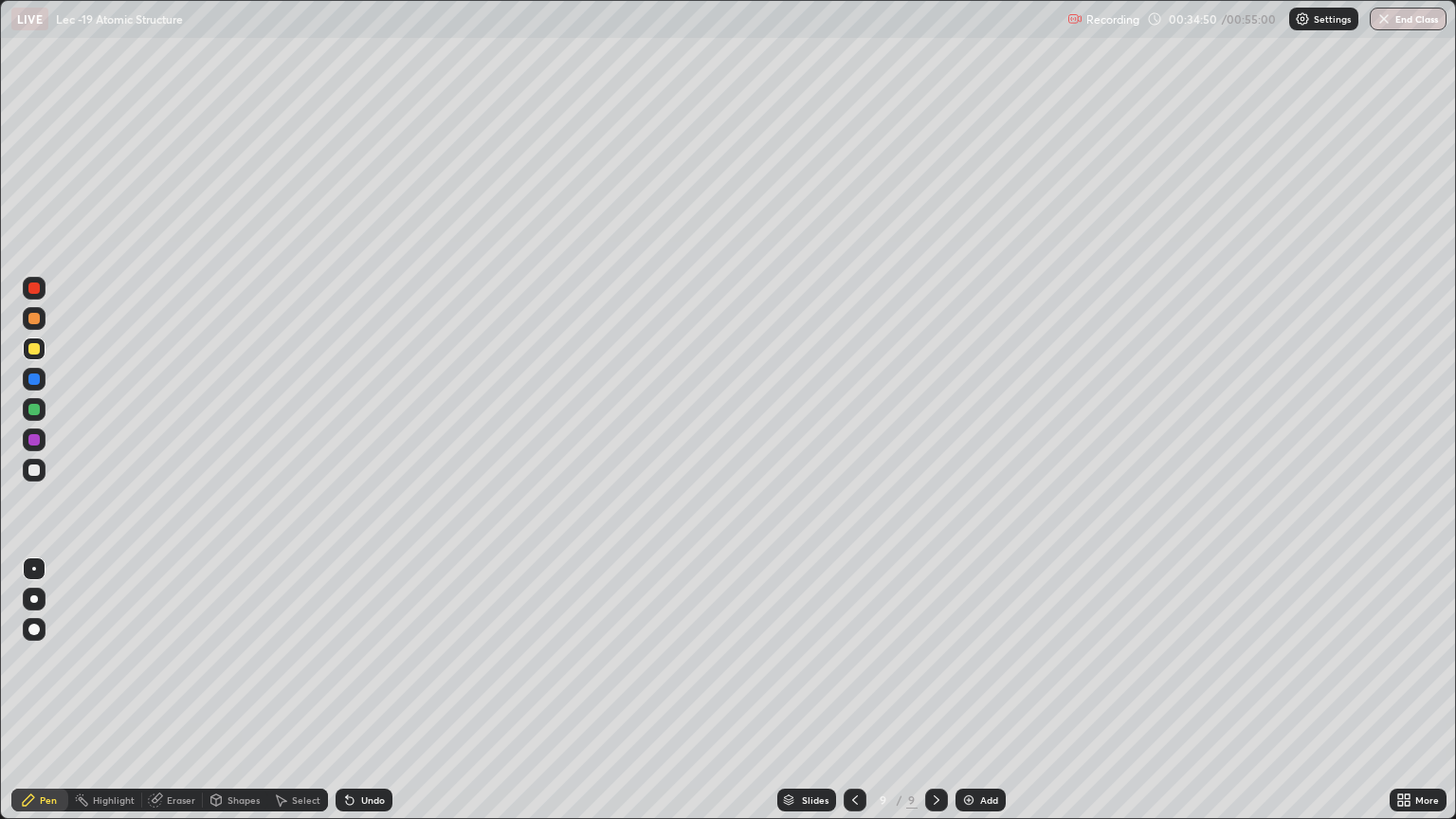 click at bounding box center (34, 470) 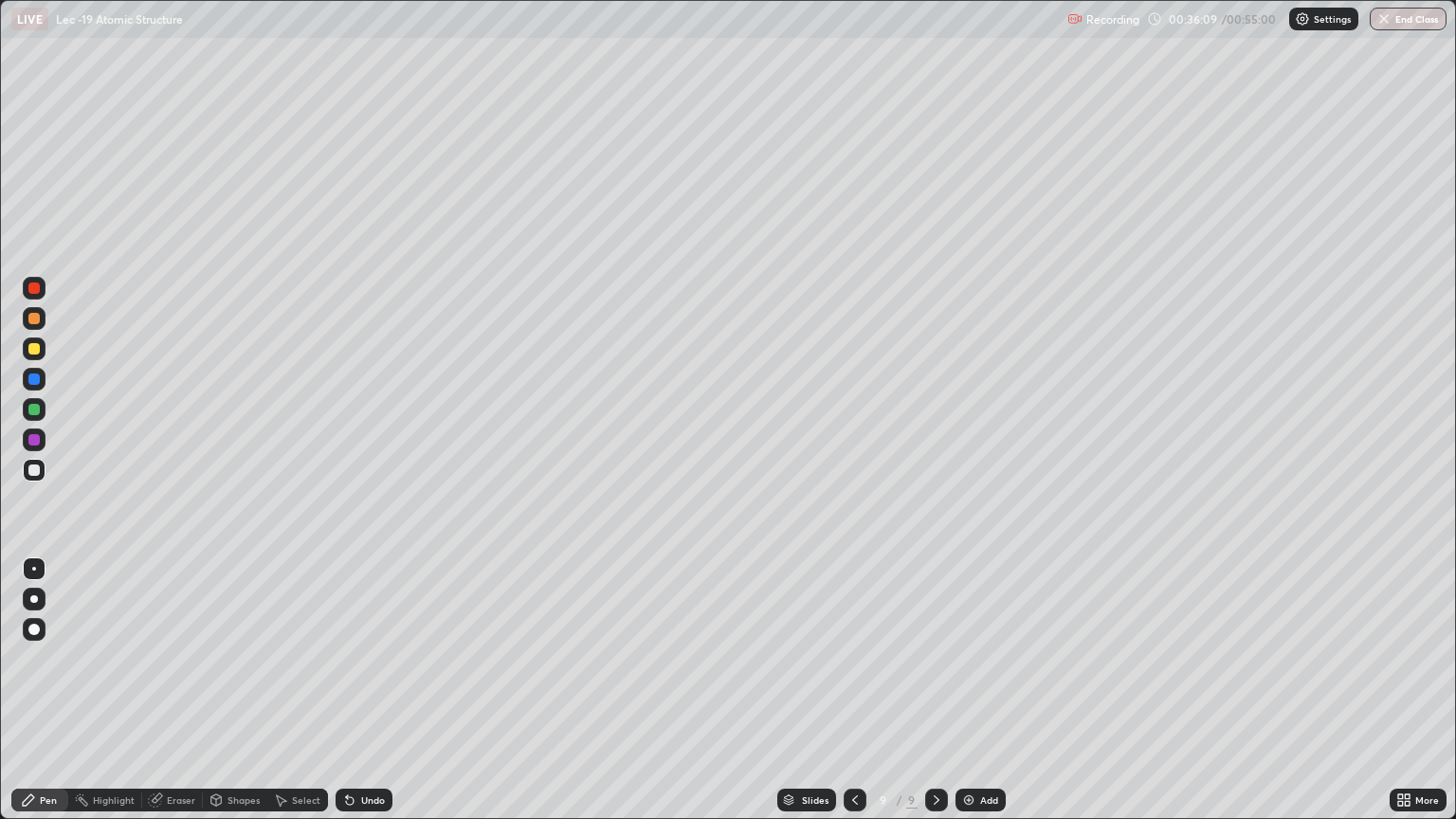 click at bounding box center (34, 349) 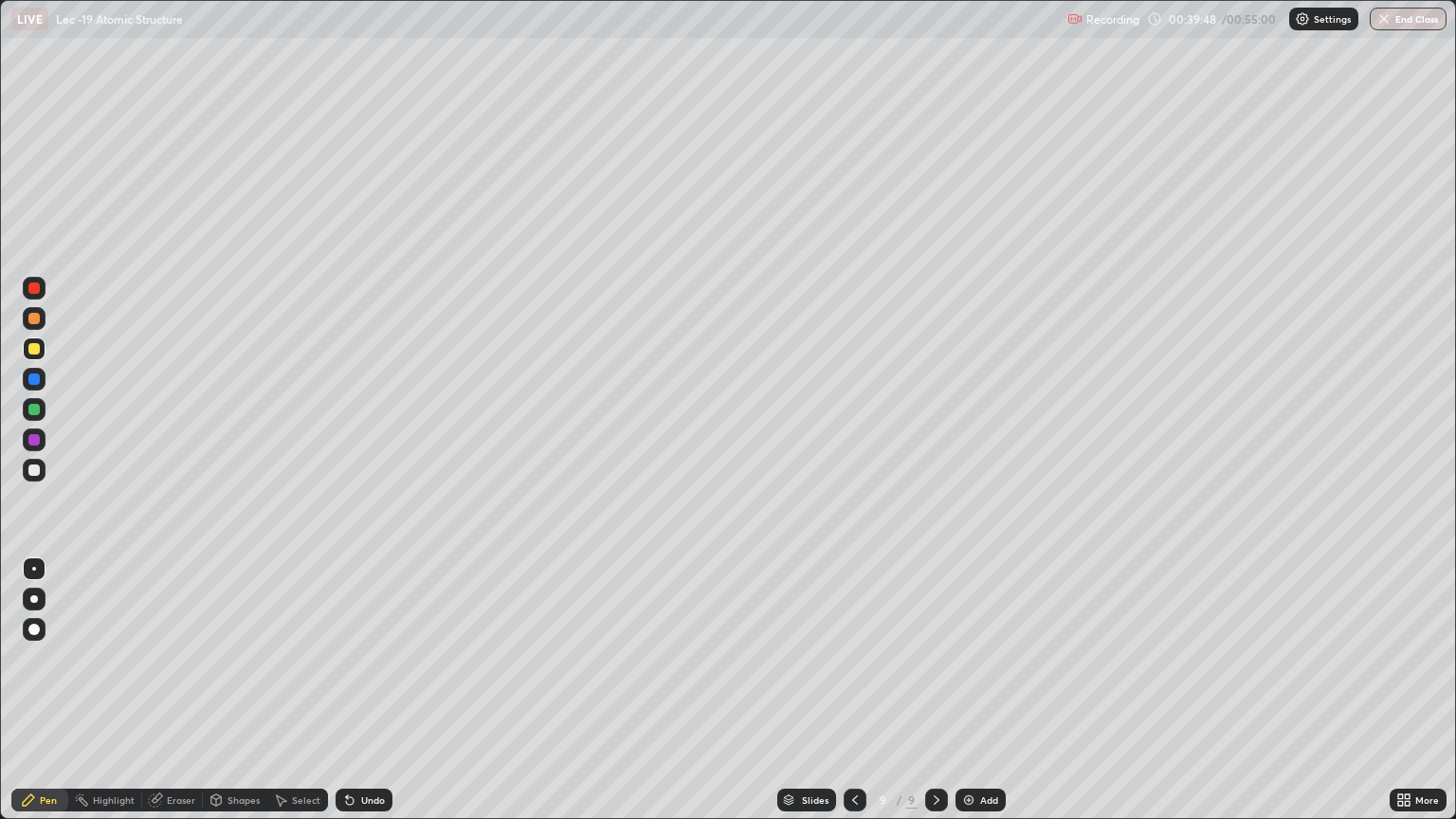 click on "Add" at bounding box center [980, 800] 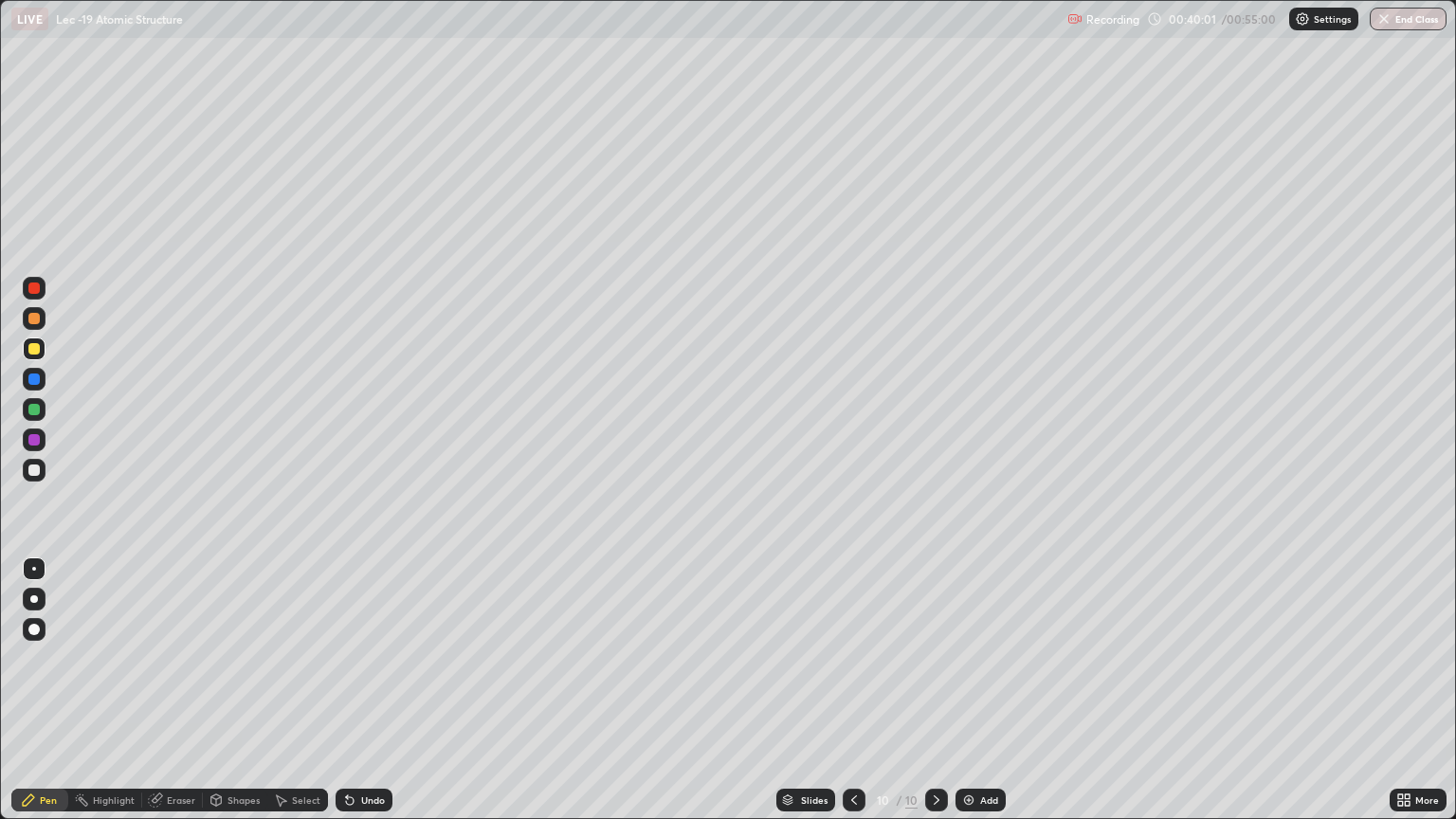 click at bounding box center [34, 470] 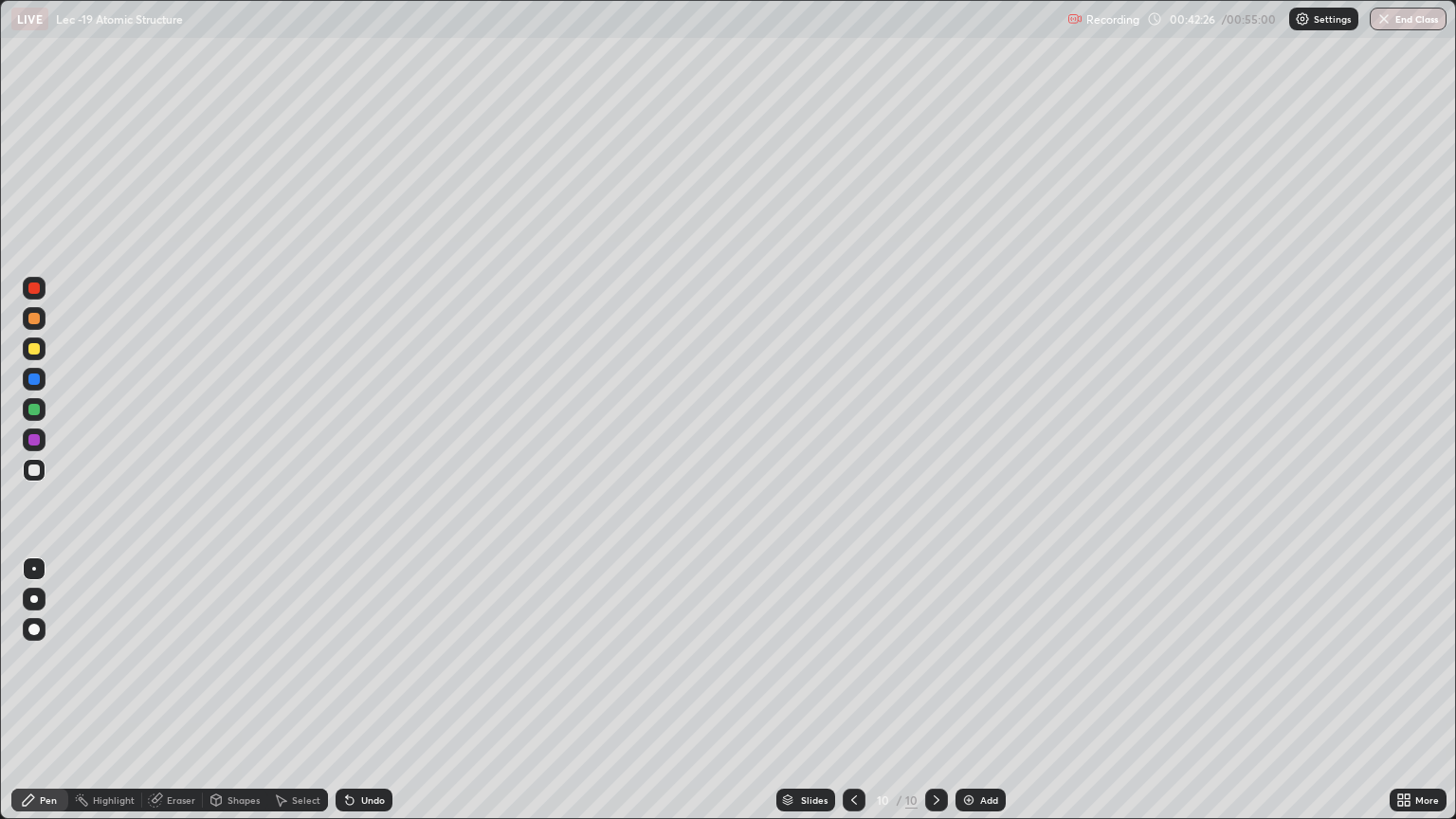 click on "More" at bounding box center (1418, 800) 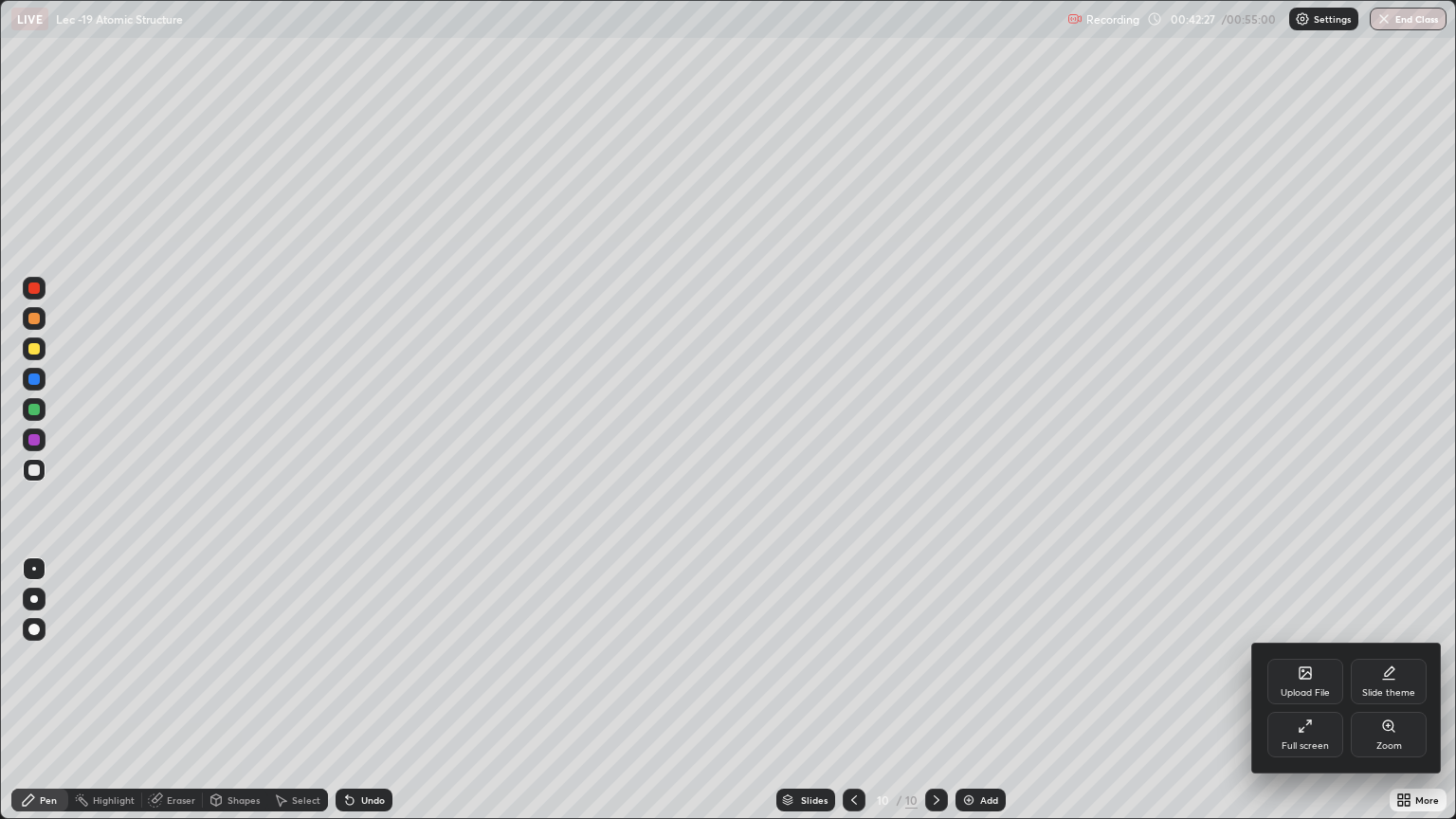 click on "Full screen" at bounding box center (1305, 735) 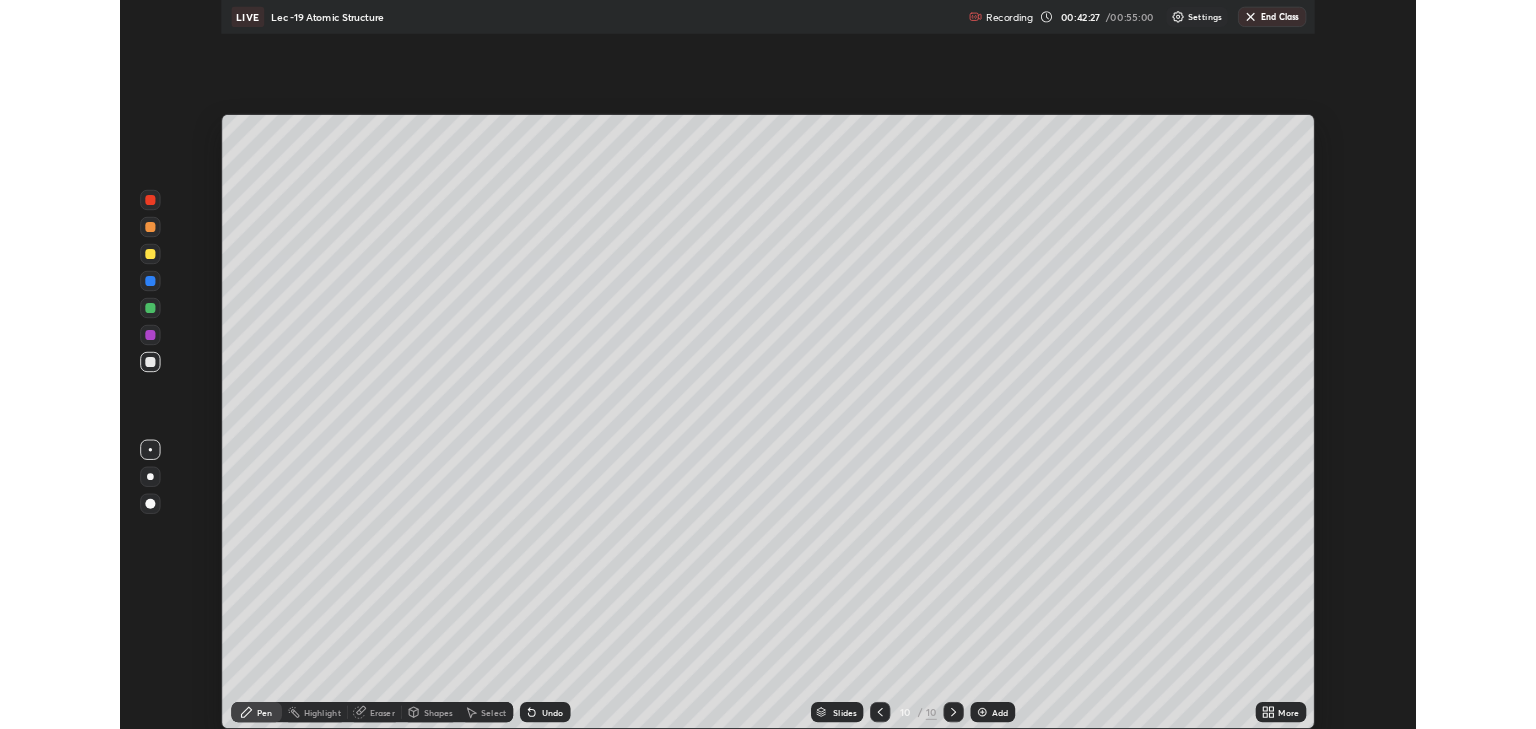 scroll, scrollTop: 729, scrollLeft: 1536, axis: both 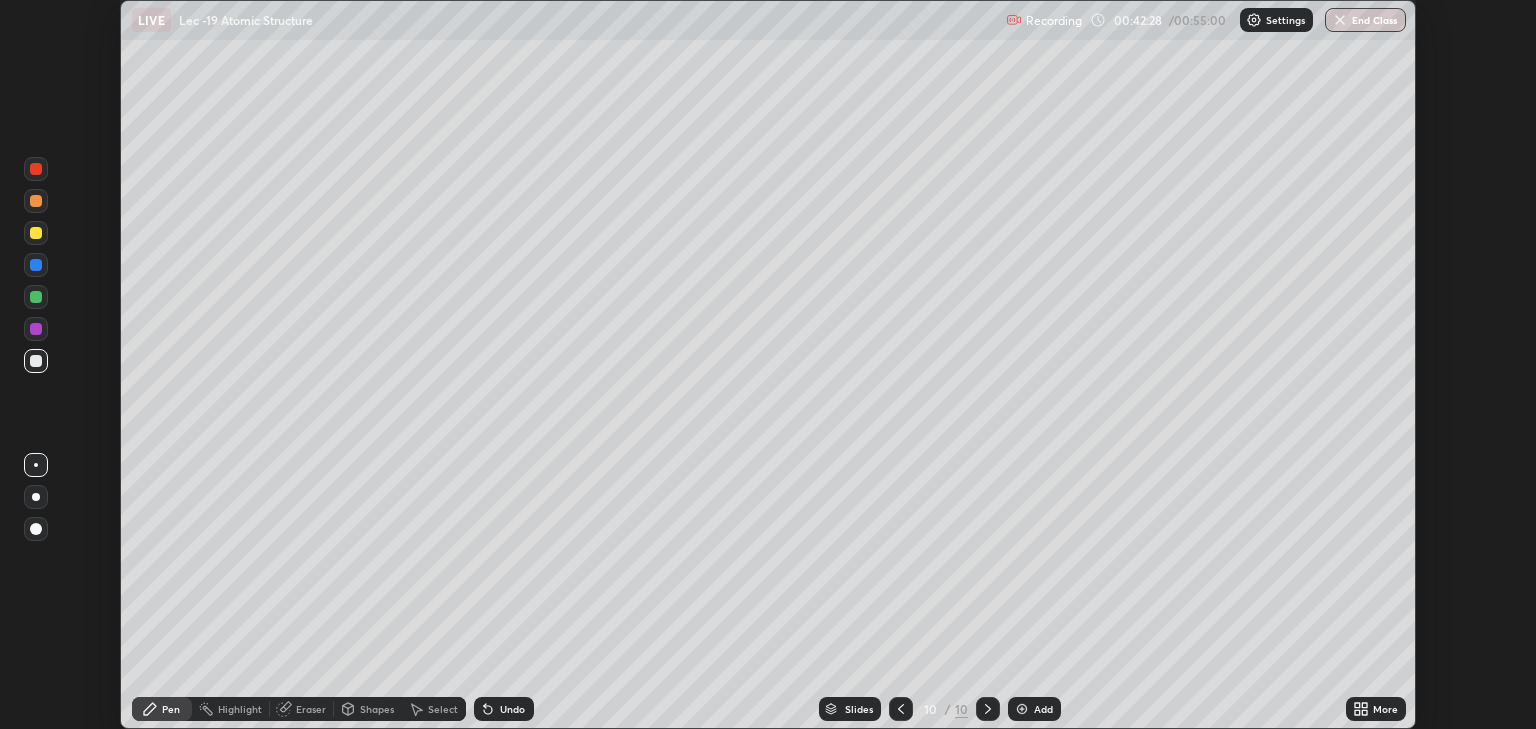click on "End Class" at bounding box center [1365, 20] 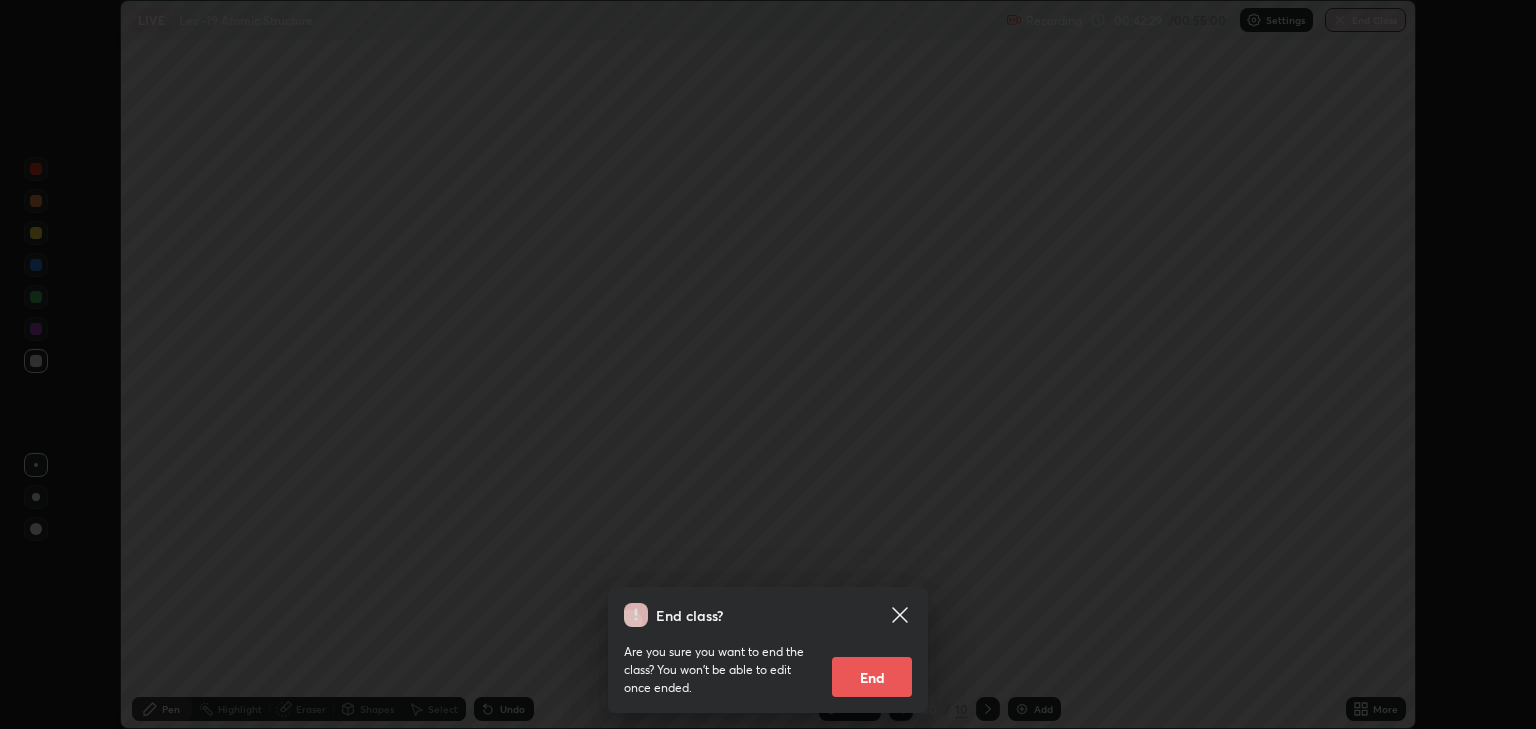 click on "End" at bounding box center (872, 677) 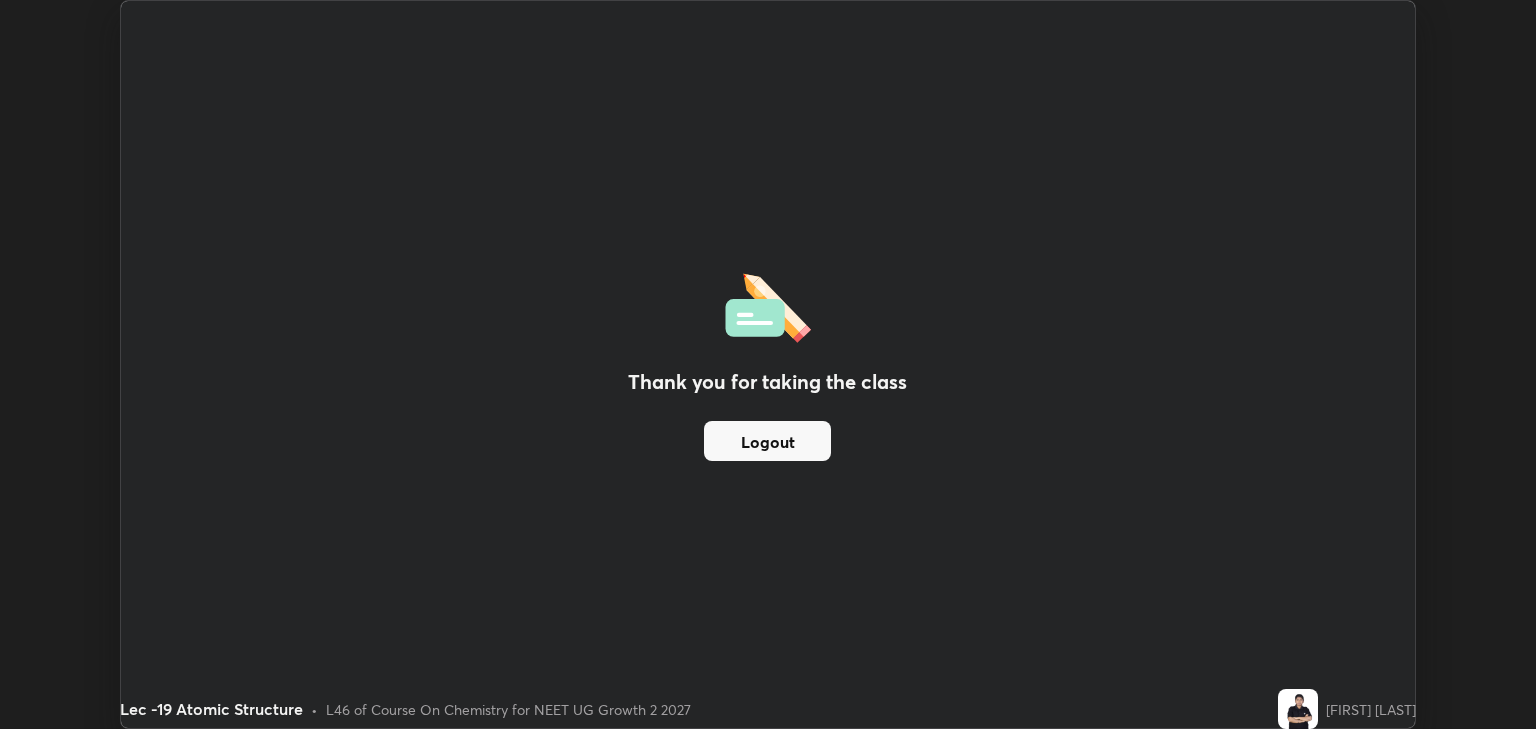 click on "Logout" at bounding box center (767, 441) 